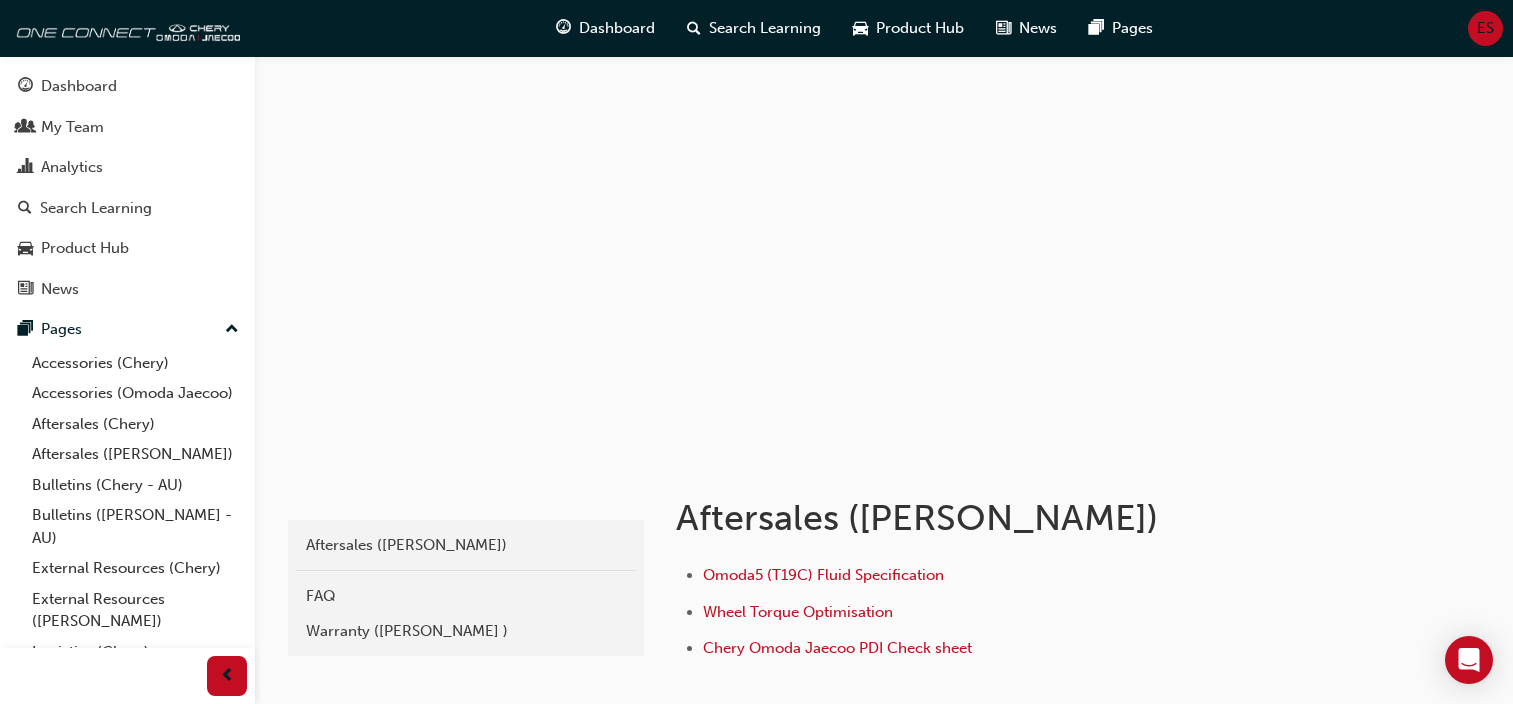 scroll, scrollTop: 0, scrollLeft: 0, axis: both 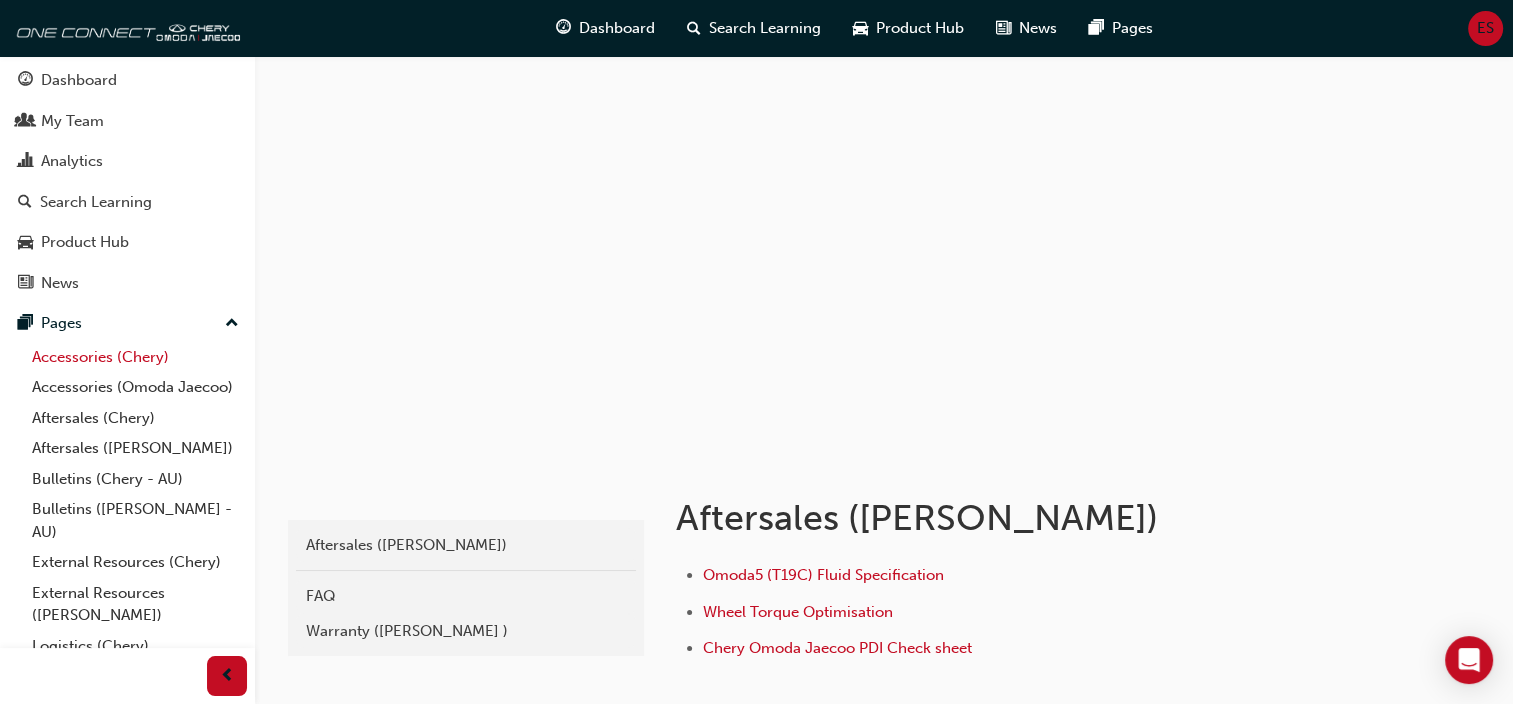 click on "Accessories (Chery)" at bounding box center [135, 357] 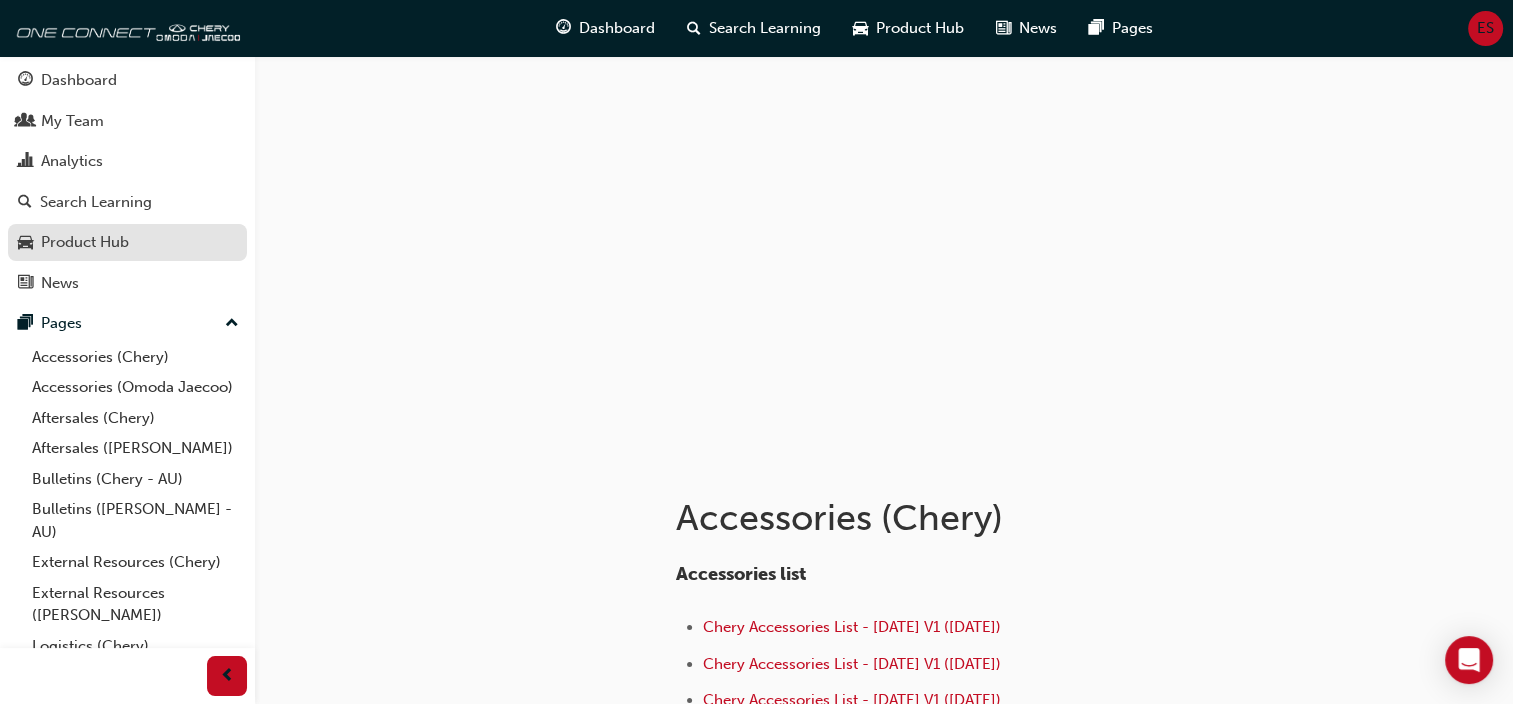 click on "Product Hub" at bounding box center (85, 242) 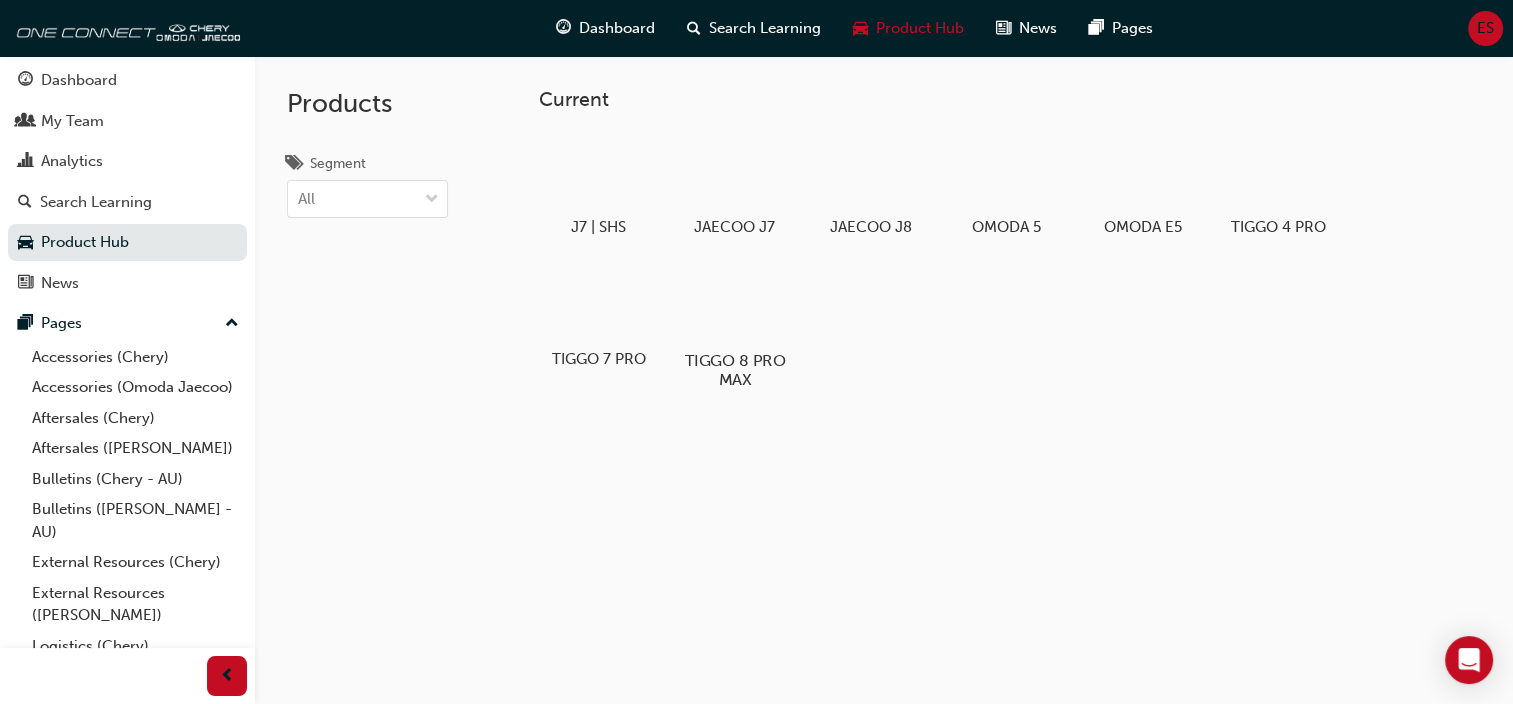 click on "TIGGO 8 PRO MAX" at bounding box center [734, 370] 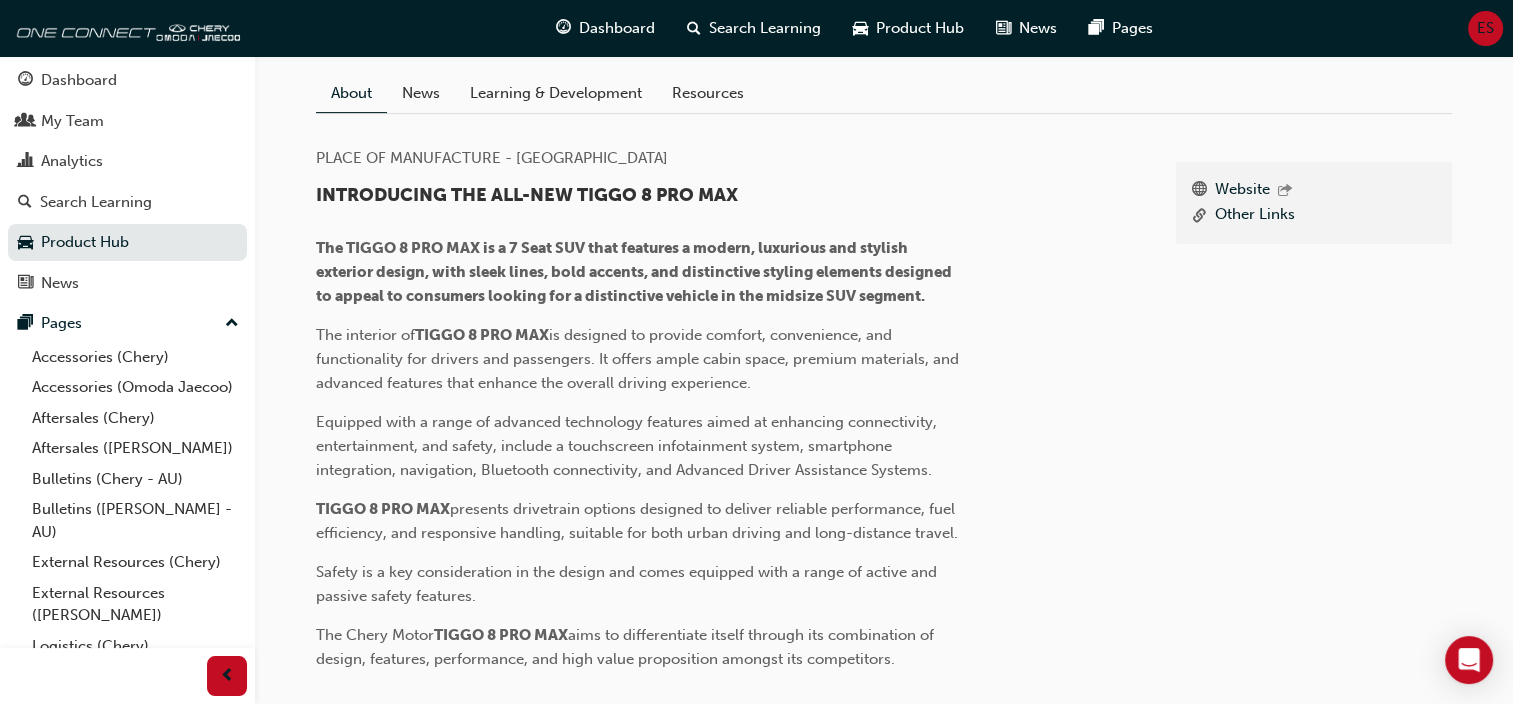 scroll, scrollTop: 0, scrollLeft: 0, axis: both 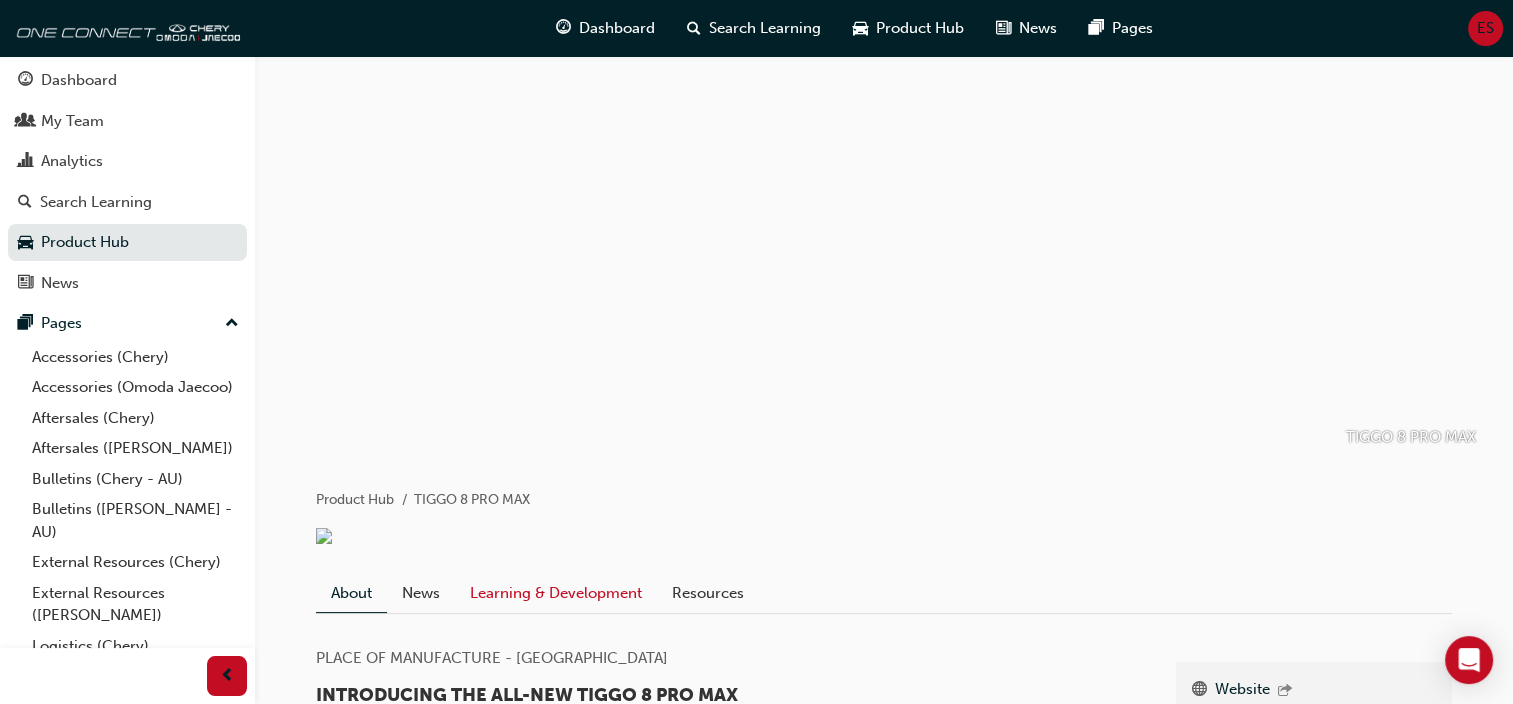 click on "Learning & Development" at bounding box center (556, 593) 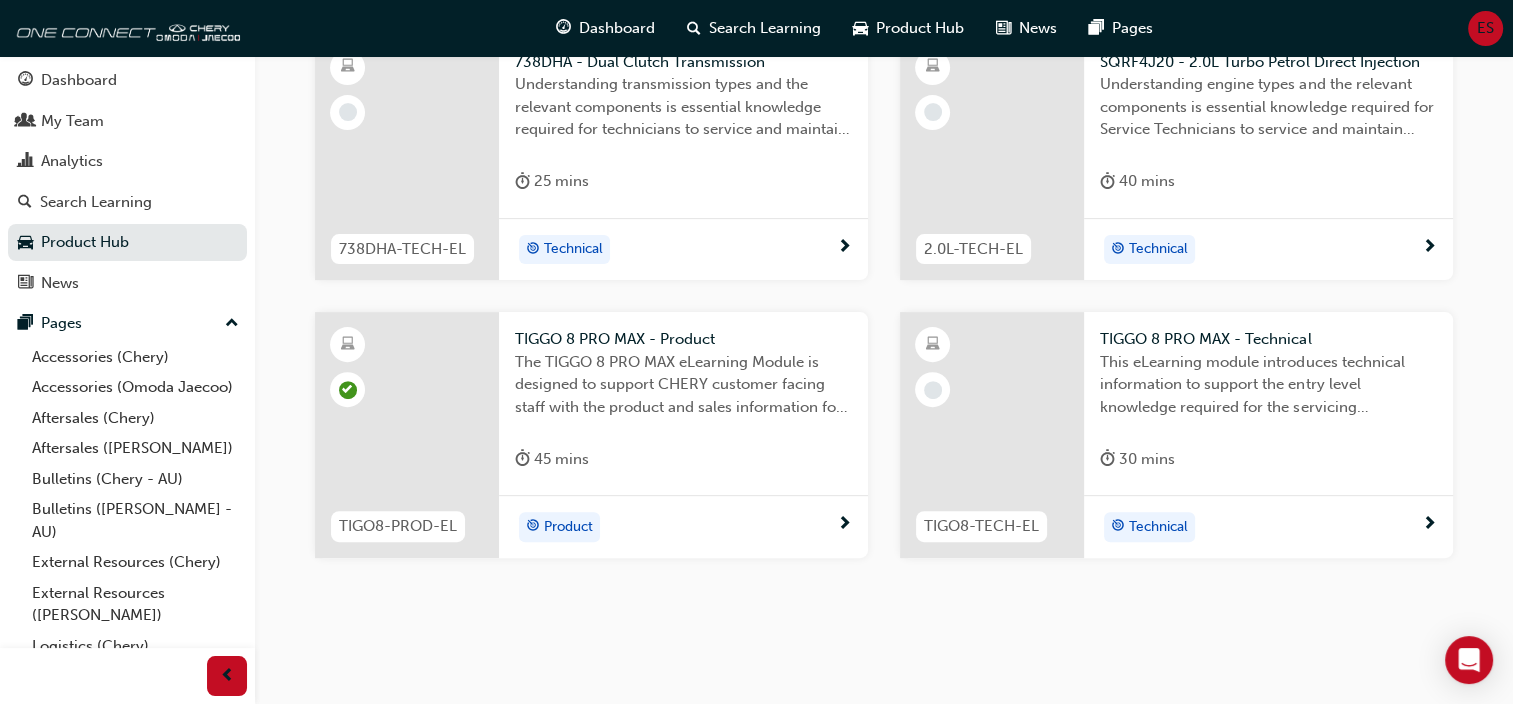 scroll, scrollTop: 617, scrollLeft: 0, axis: vertical 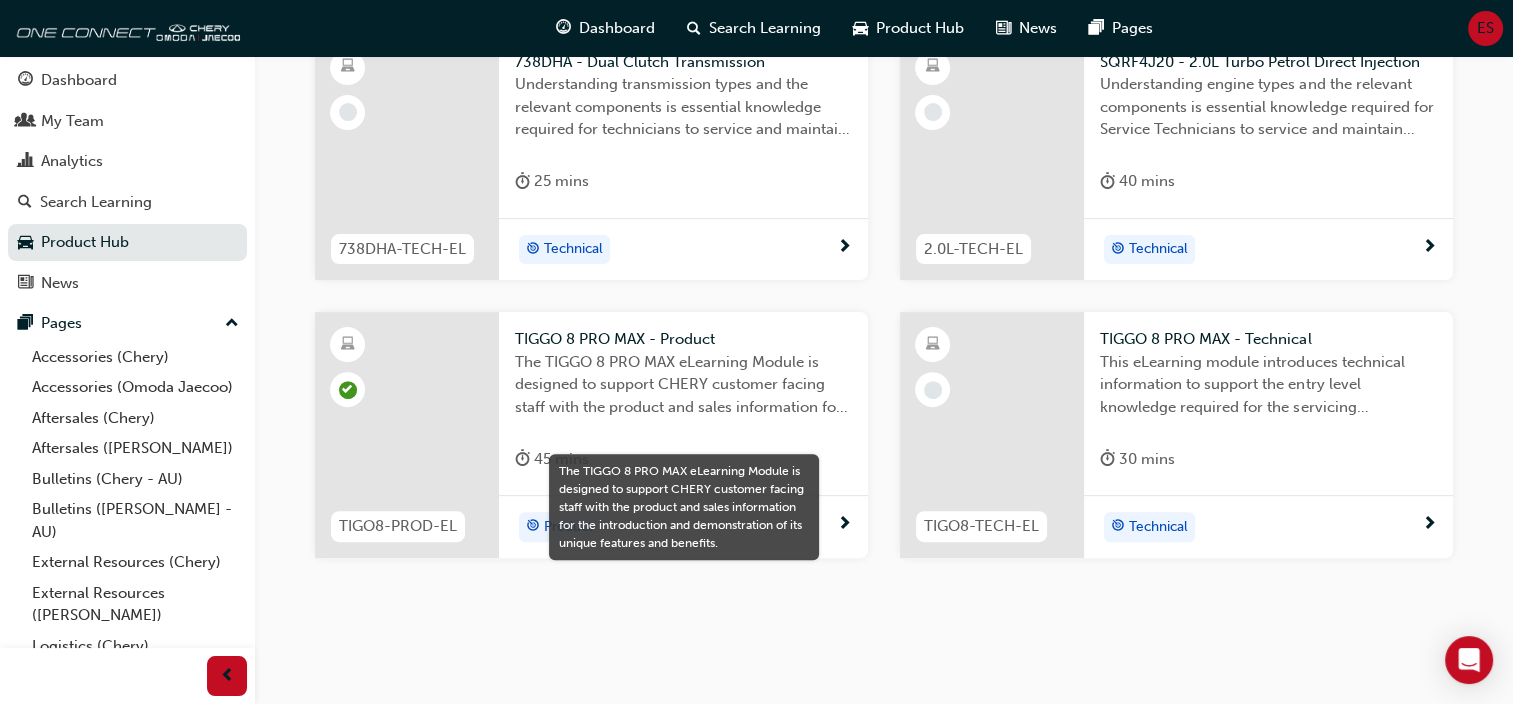 click at bounding box center [844, 525] 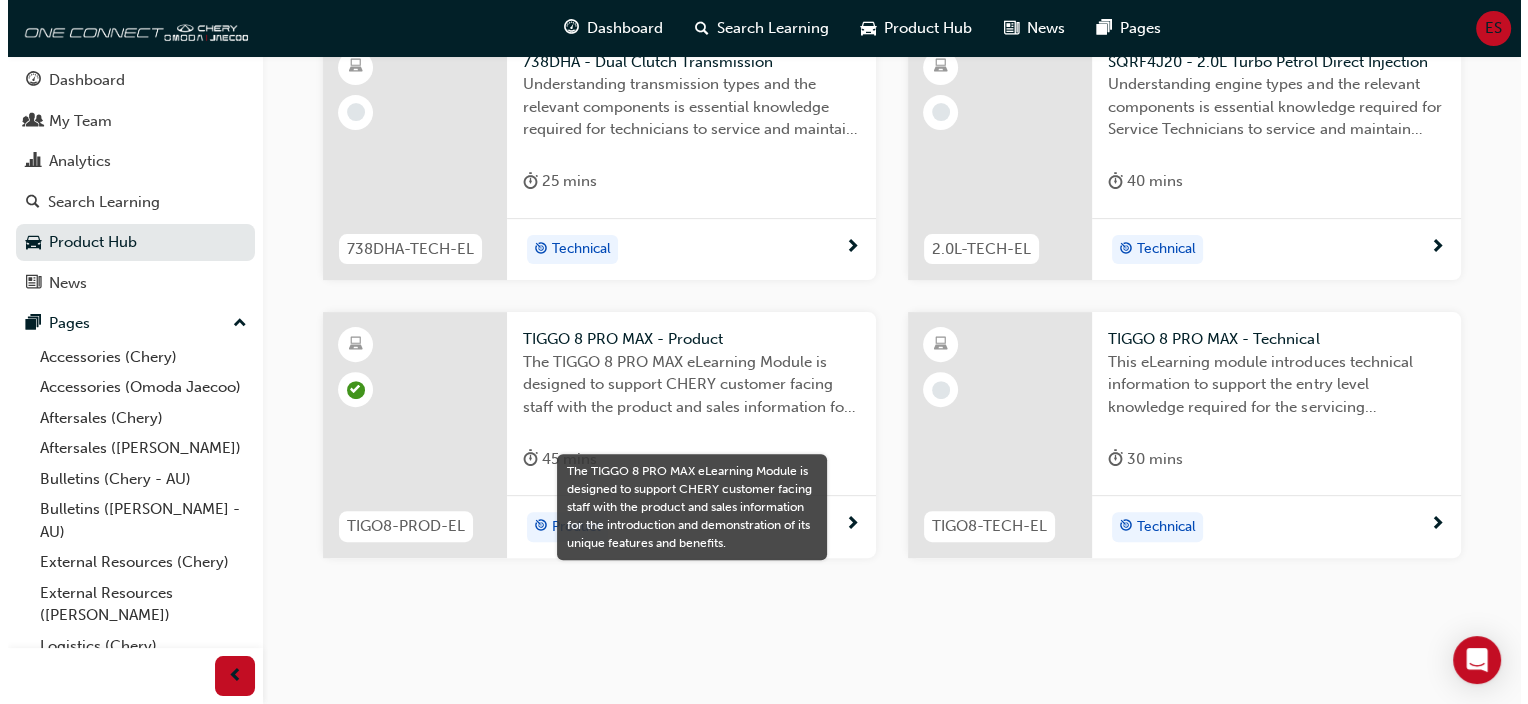 scroll, scrollTop: 0, scrollLeft: 0, axis: both 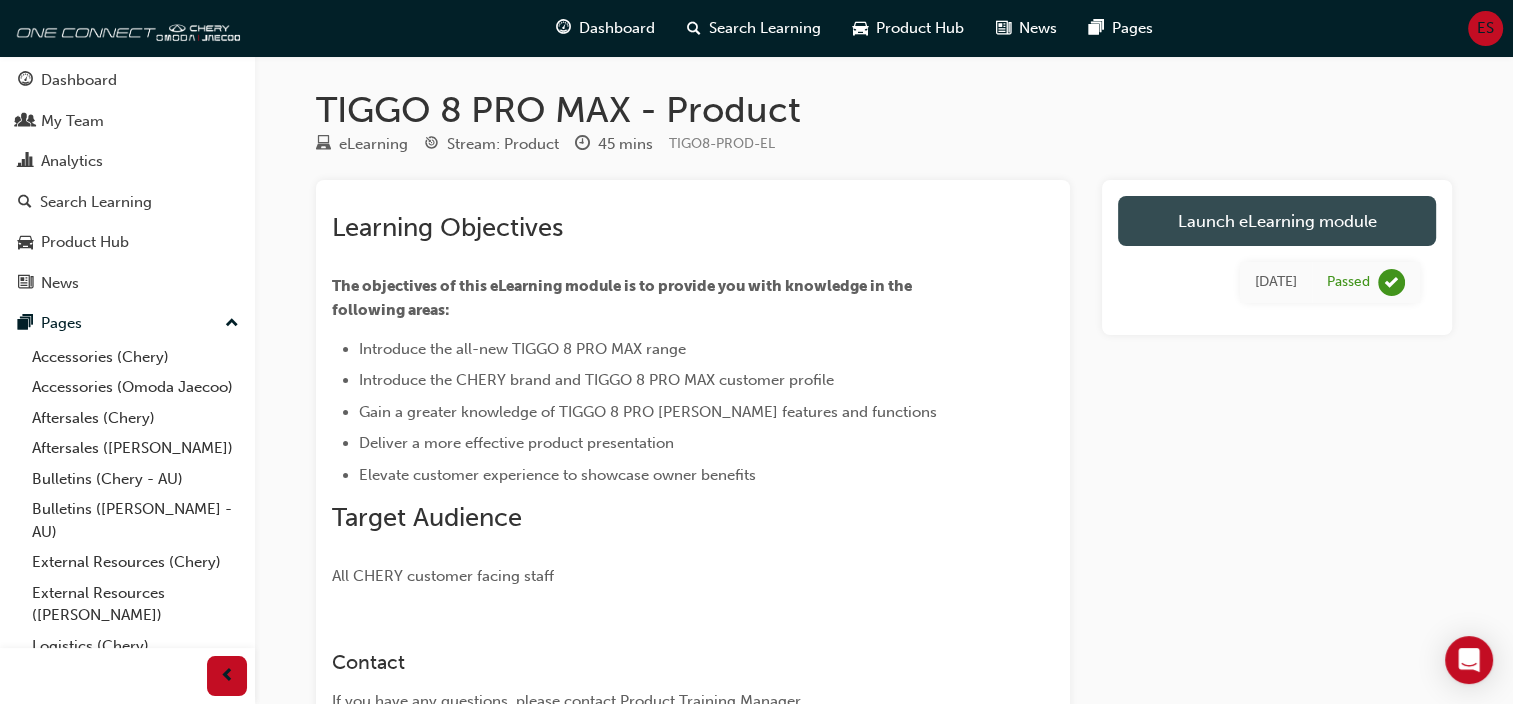 click on "Launch eLearning module" at bounding box center [1277, 221] 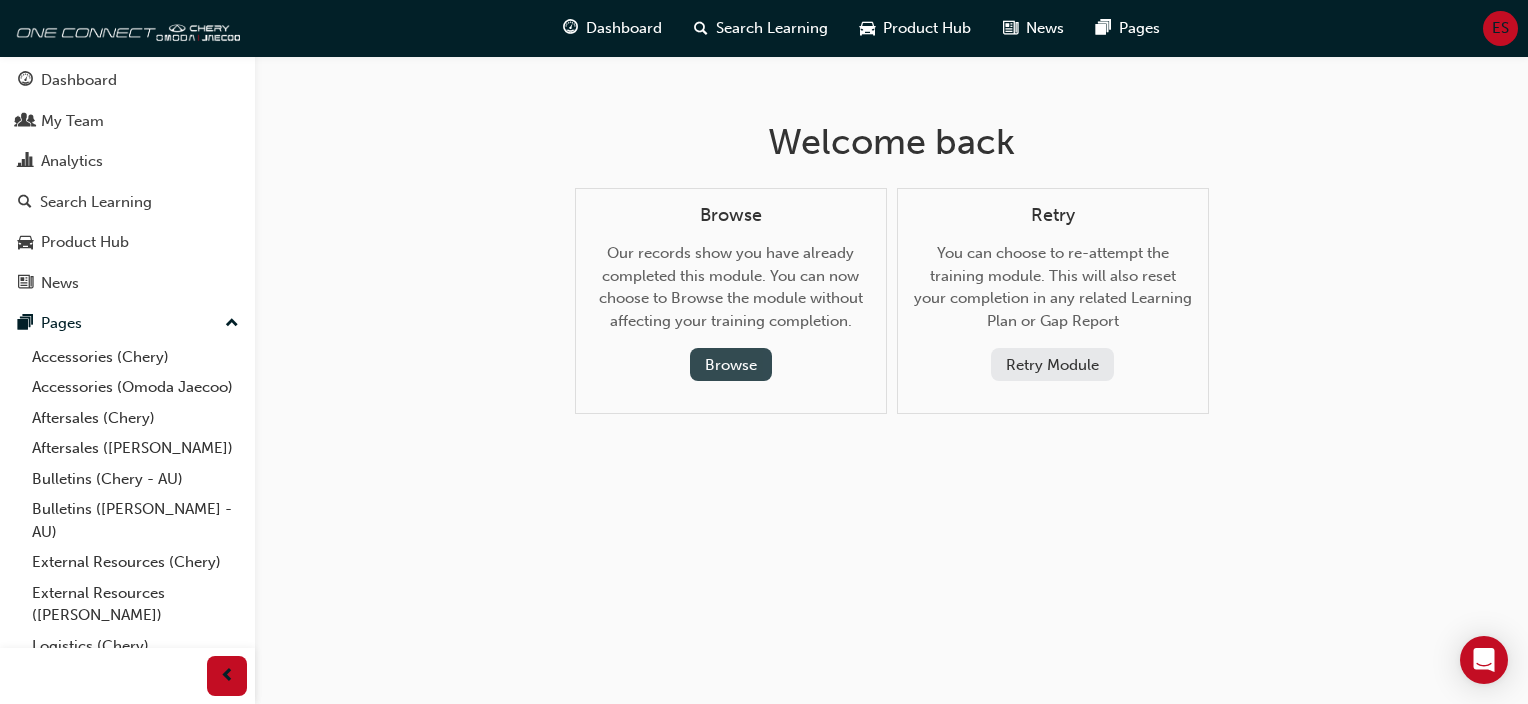 click on "Browse" at bounding box center (731, 364) 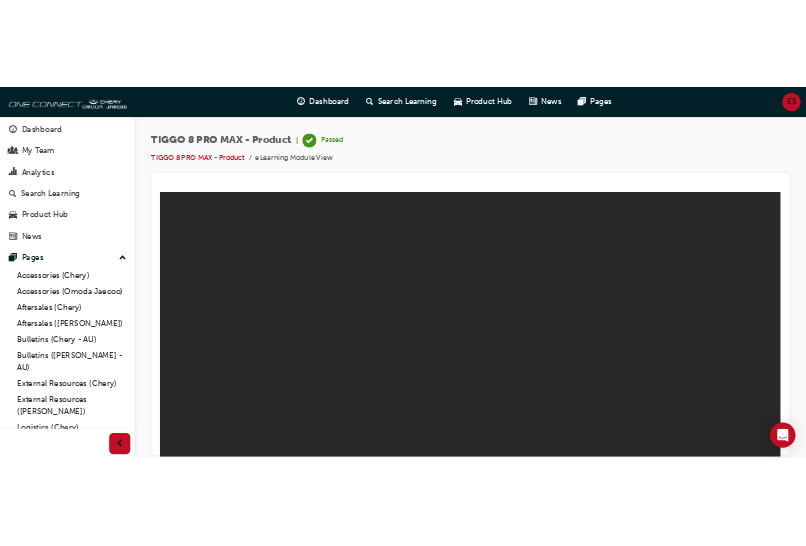 scroll, scrollTop: 0, scrollLeft: 0, axis: both 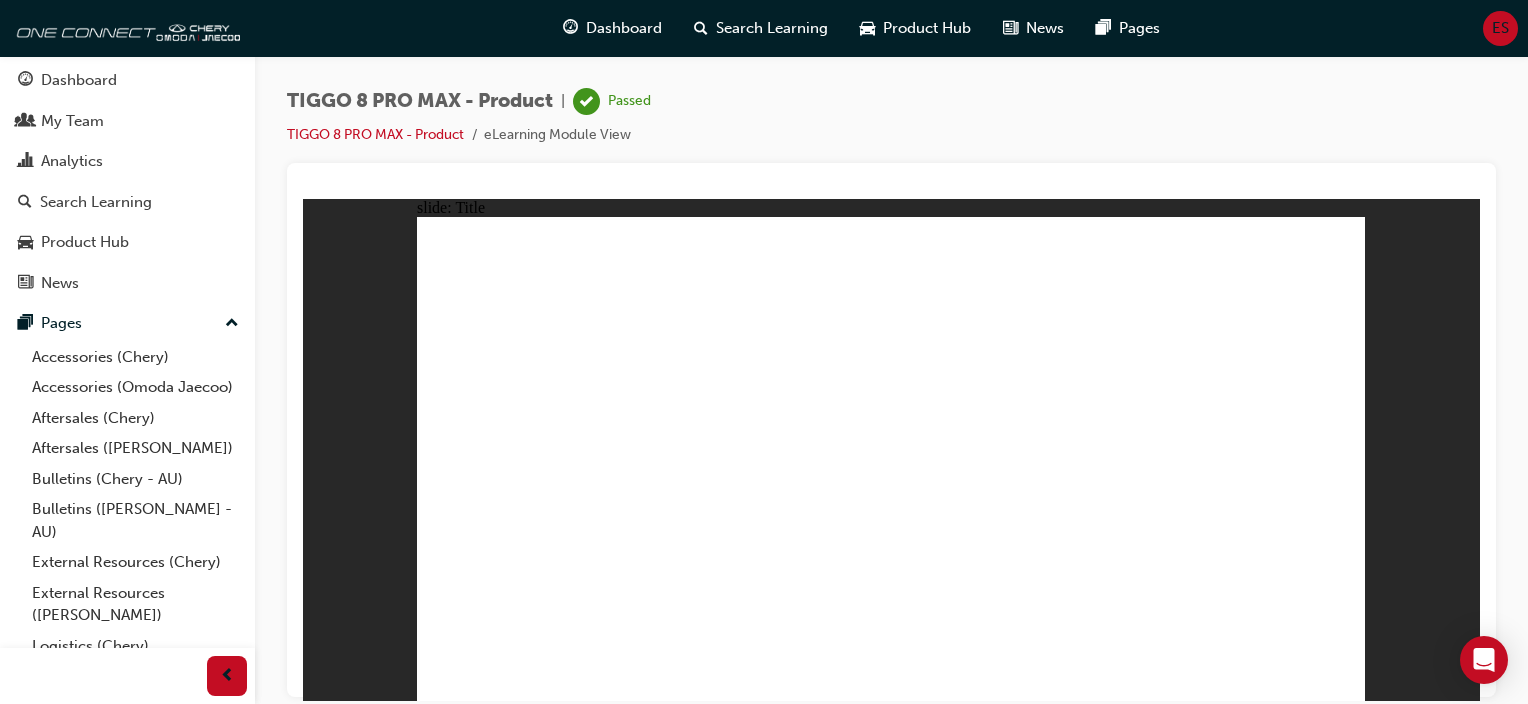 click 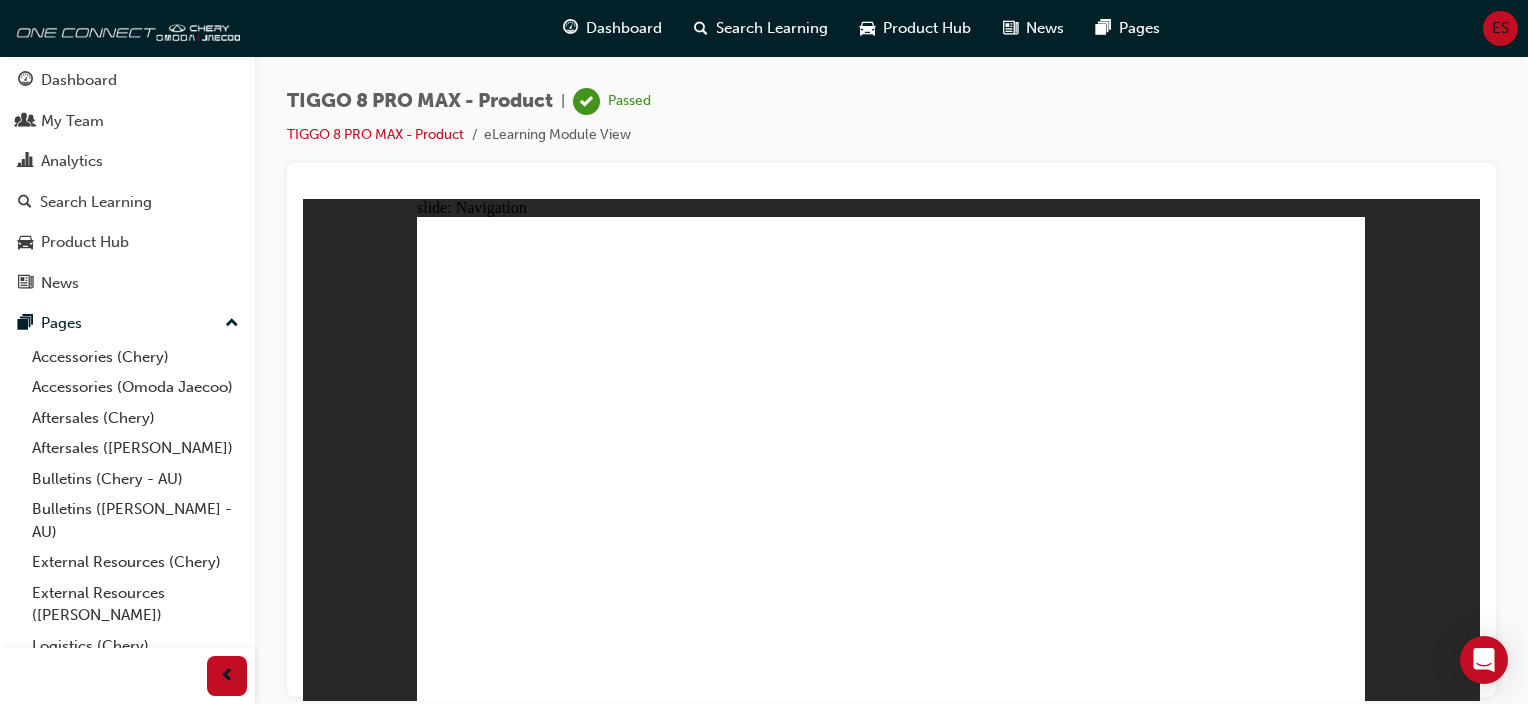 click 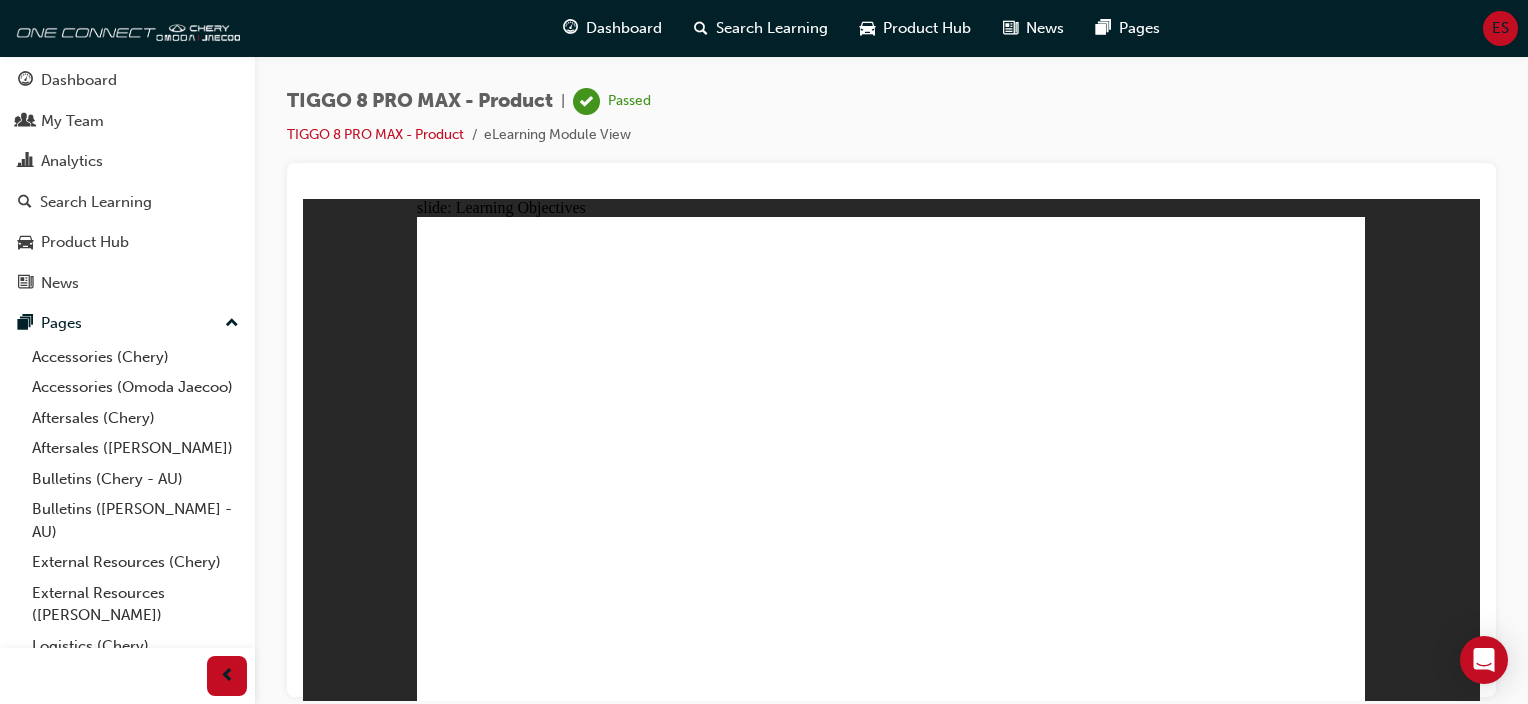 click 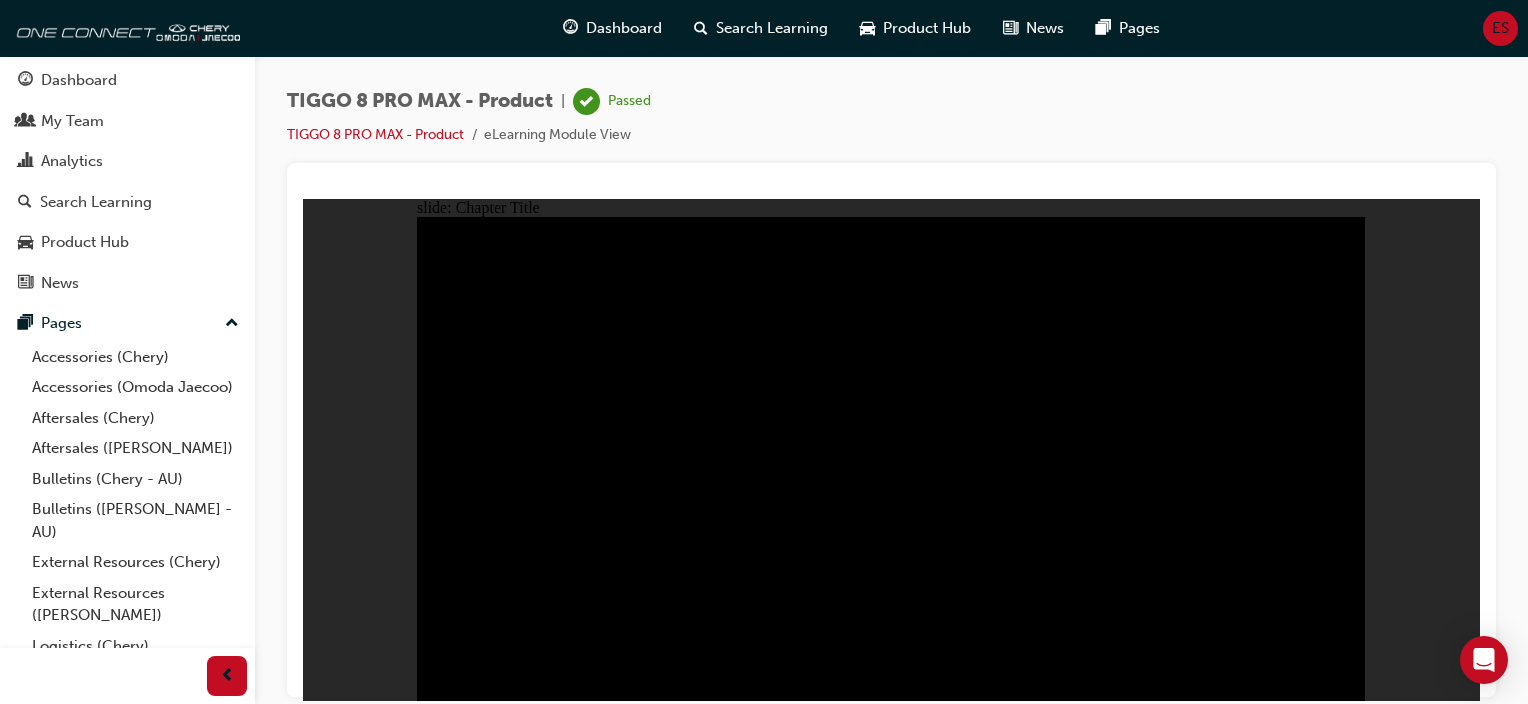 drag, startPoint x: 1174, startPoint y: 508, endPoint x: 1279, endPoint y: 614, distance: 149.2012 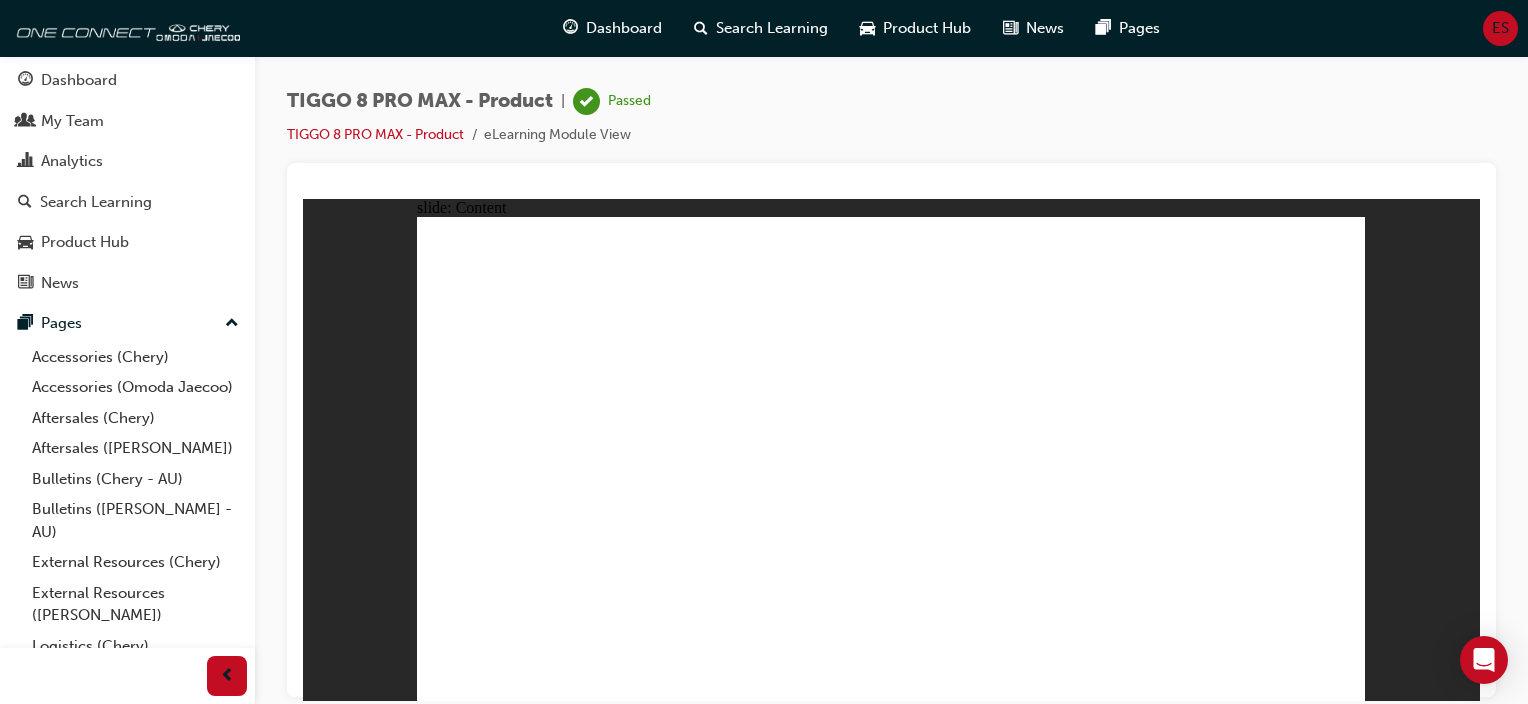 click 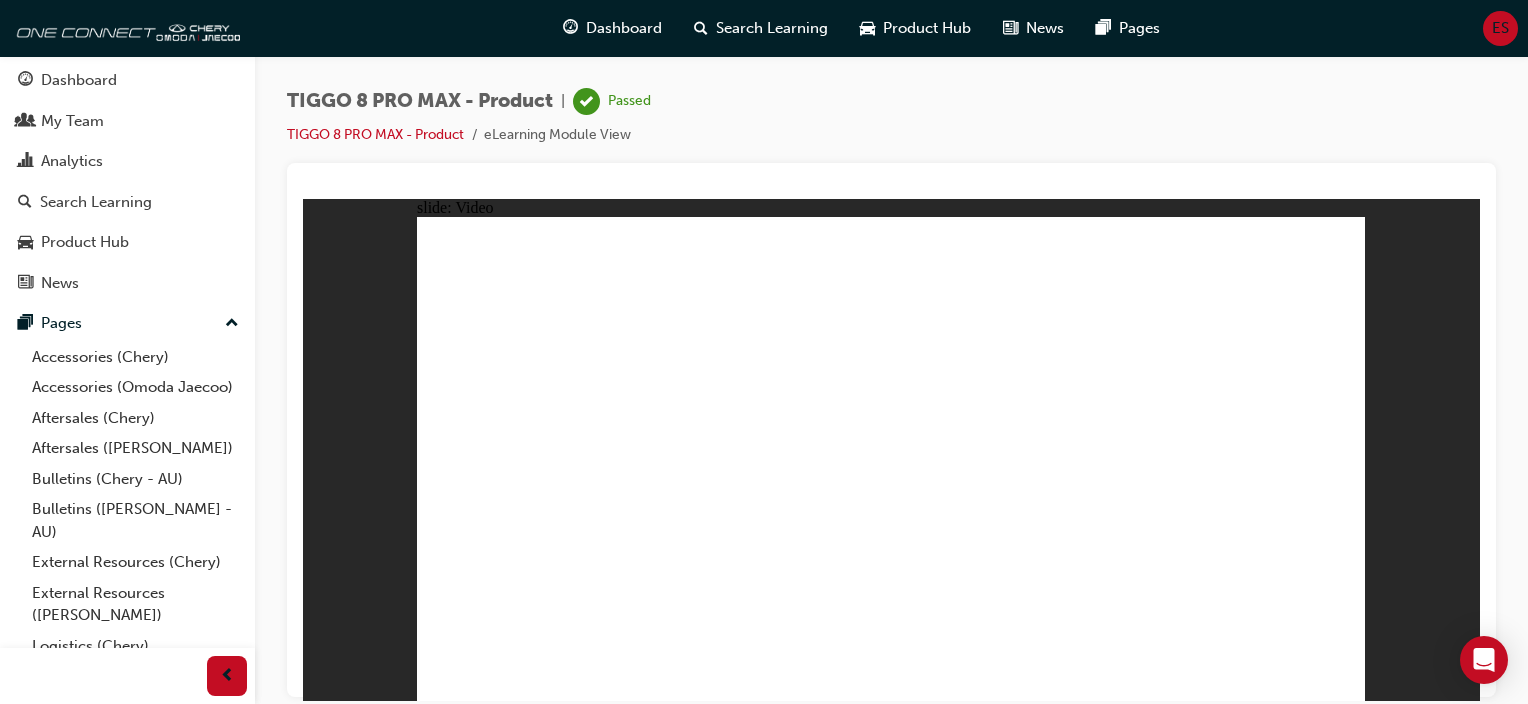 click at bounding box center [891, 3952] 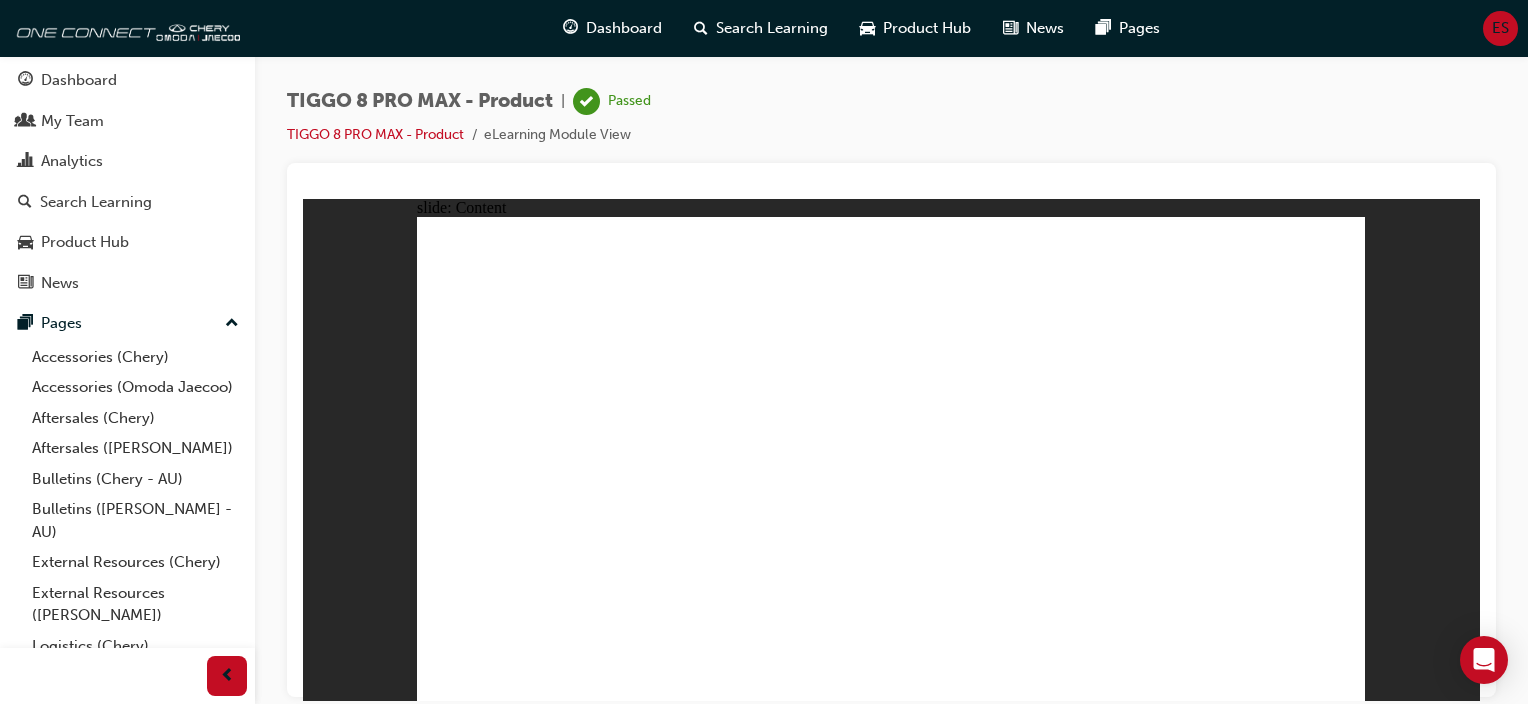 click 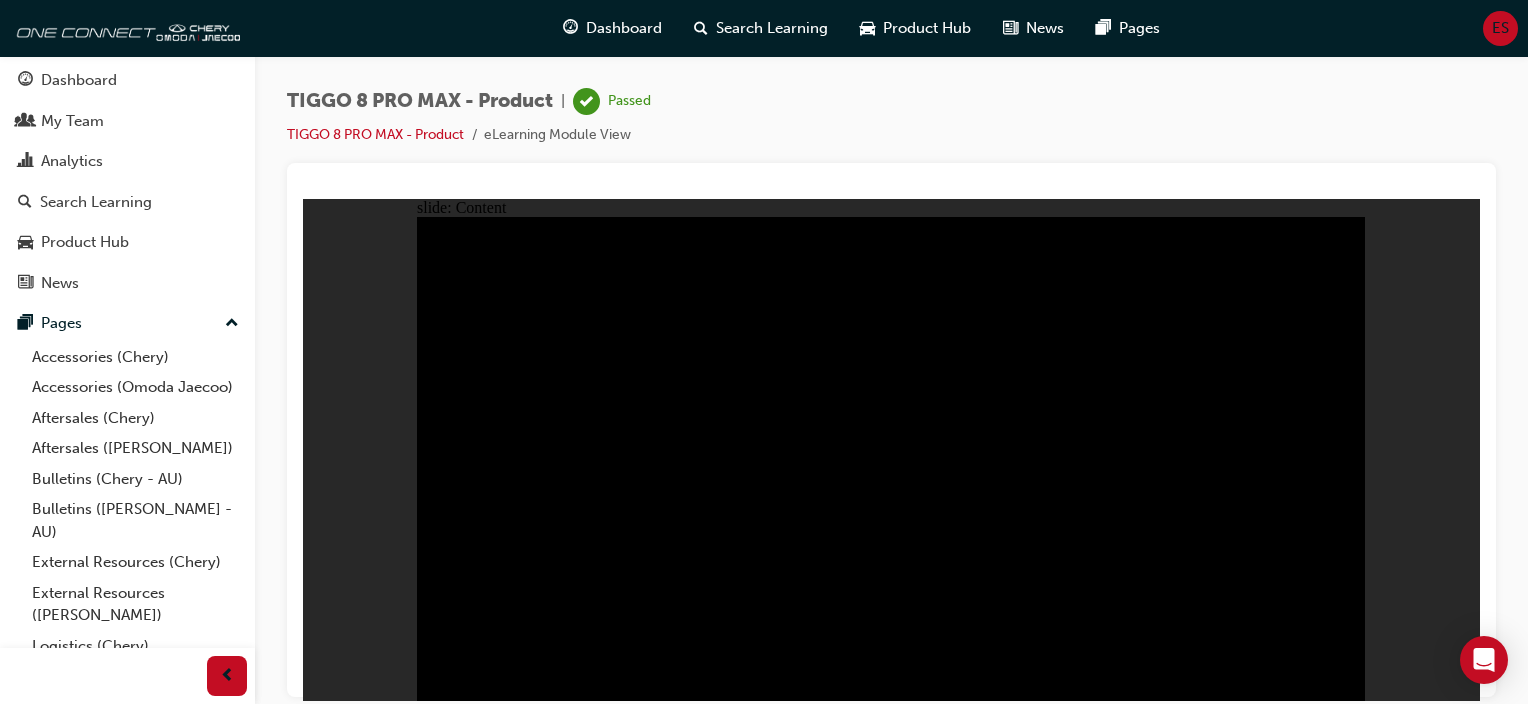 drag, startPoint x: 519, startPoint y: 605, endPoint x: 531, endPoint y: 594, distance: 16.27882 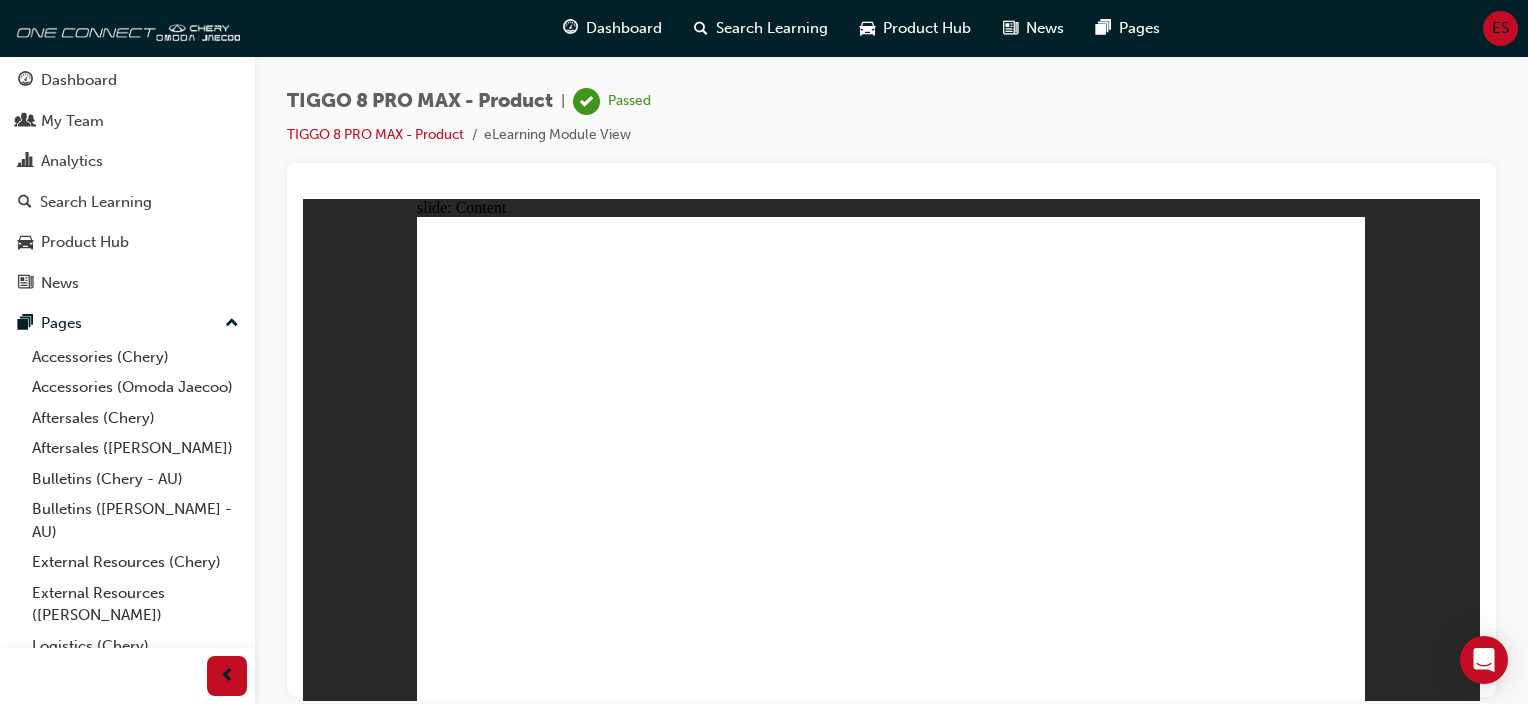 click 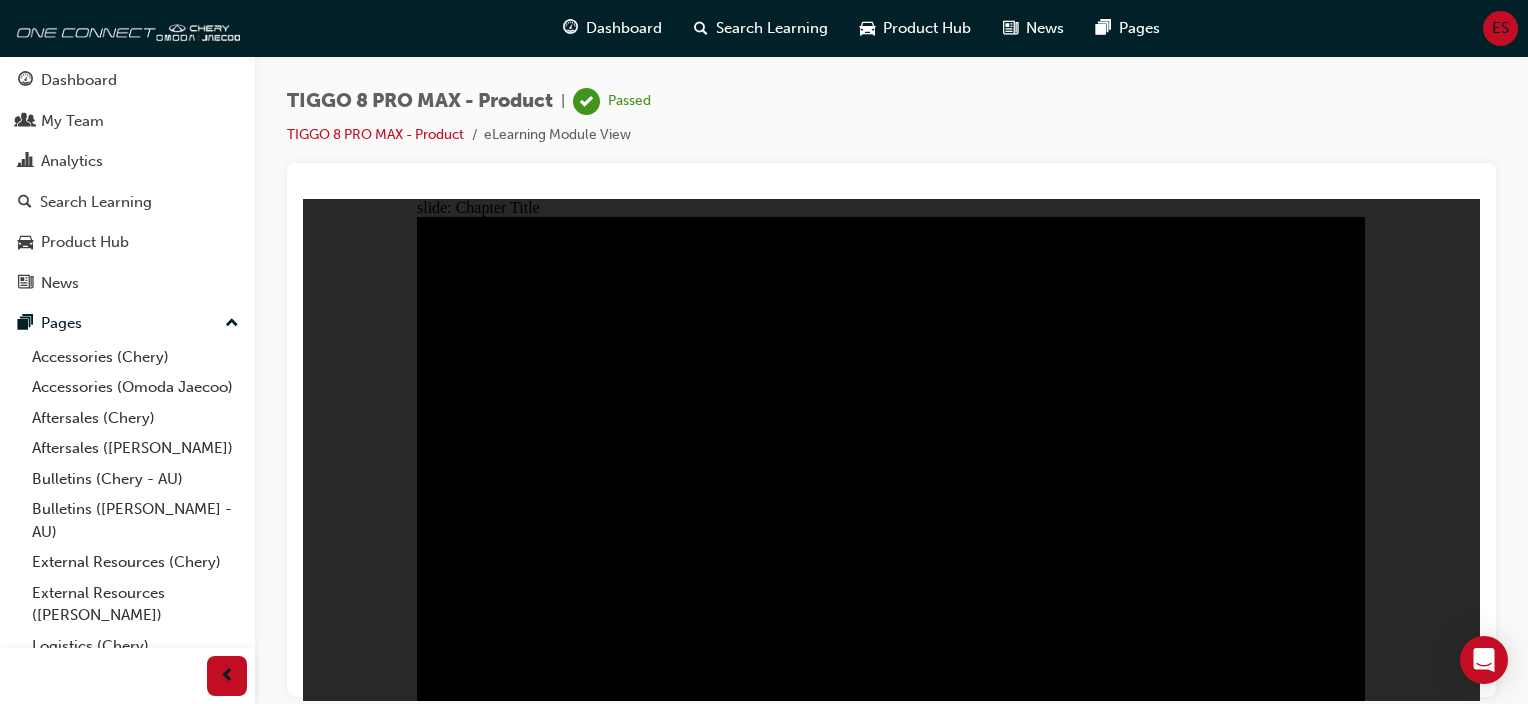click 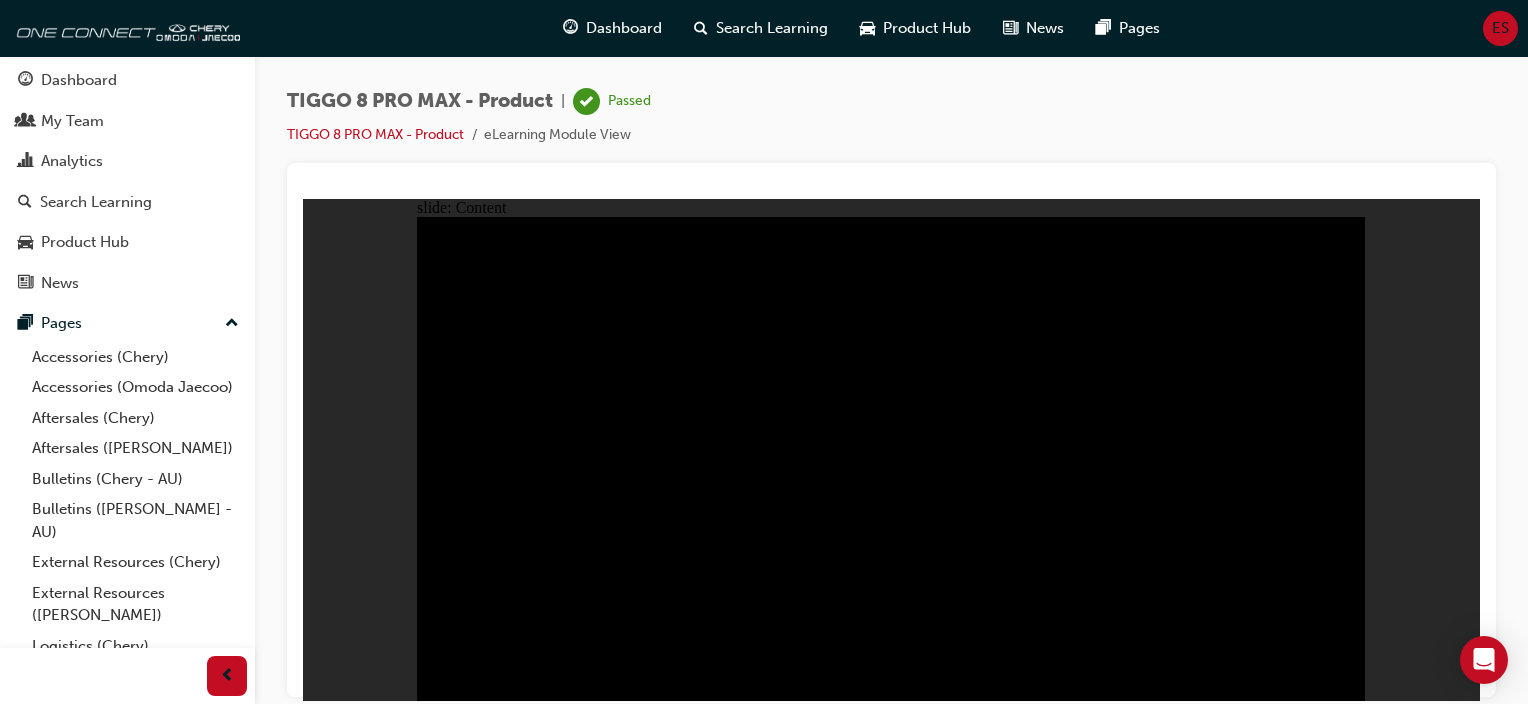 click 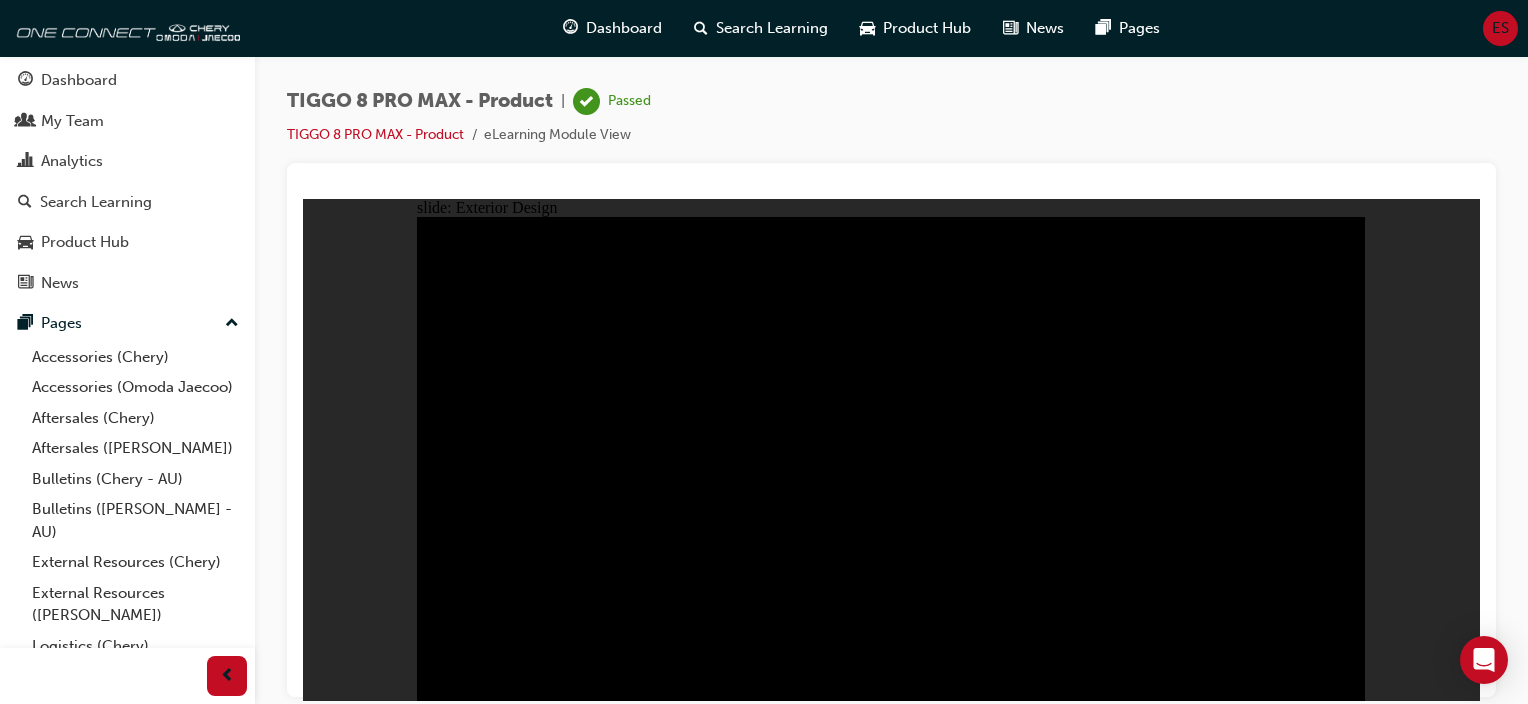 click 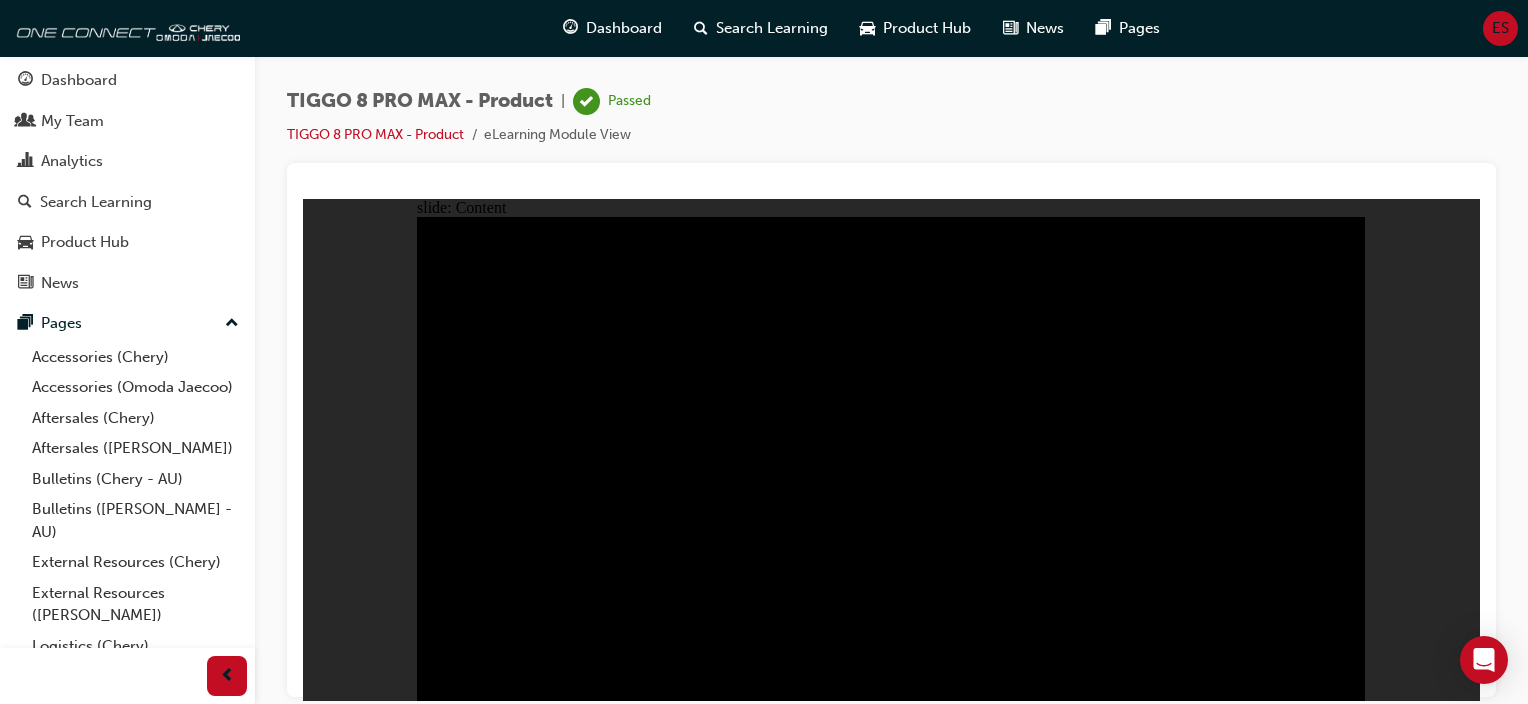 drag, startPoint x: 1056, startPoint y: 367, endPoint x: 1055, endPoint y: 430, distance: 63.007935 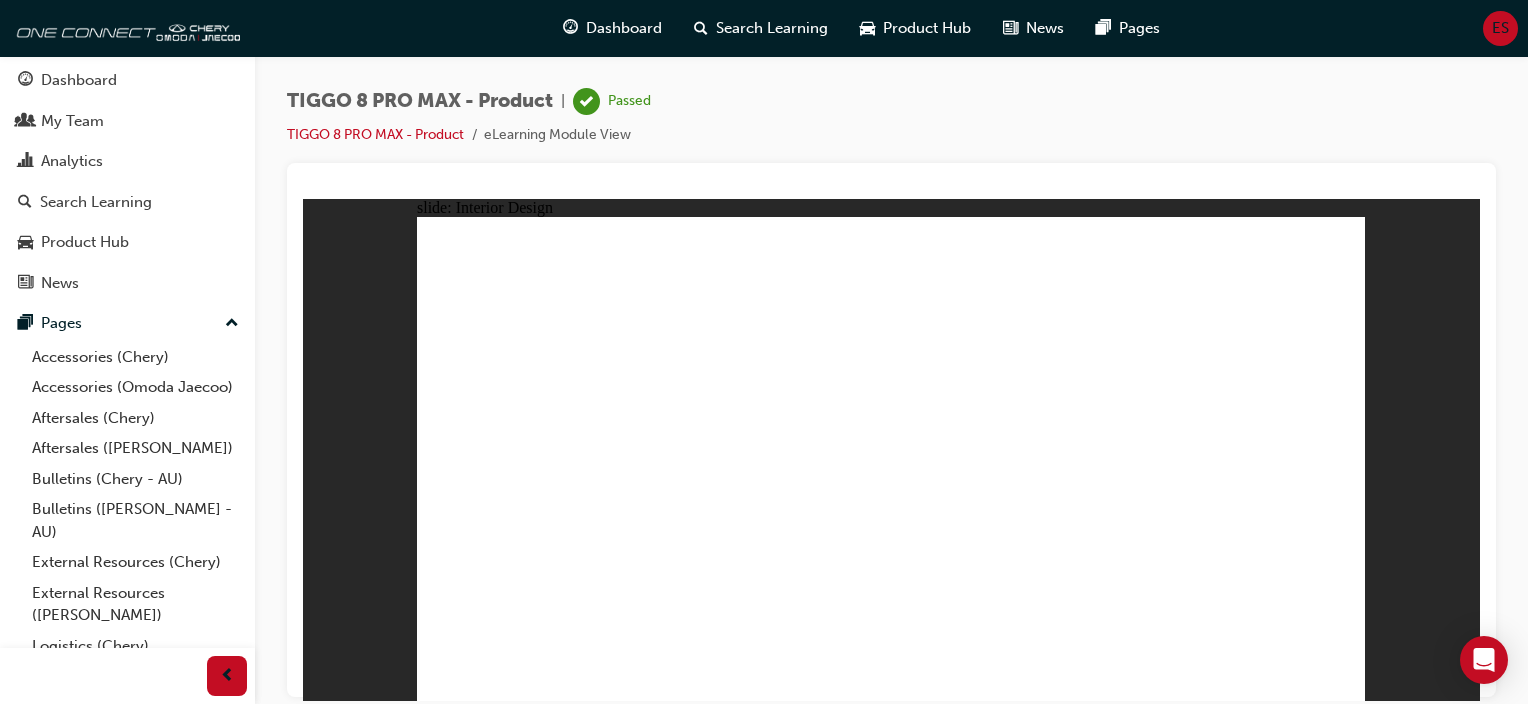 click 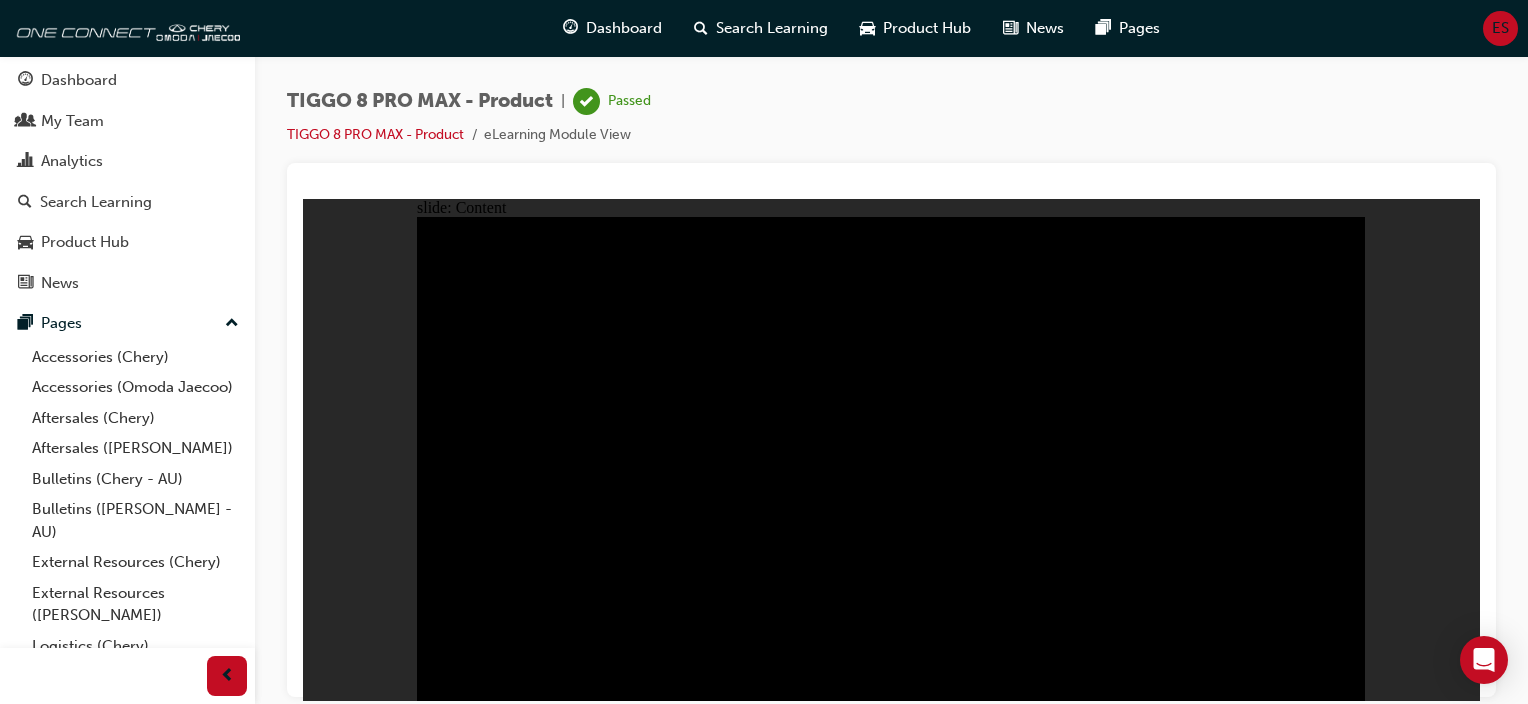 click 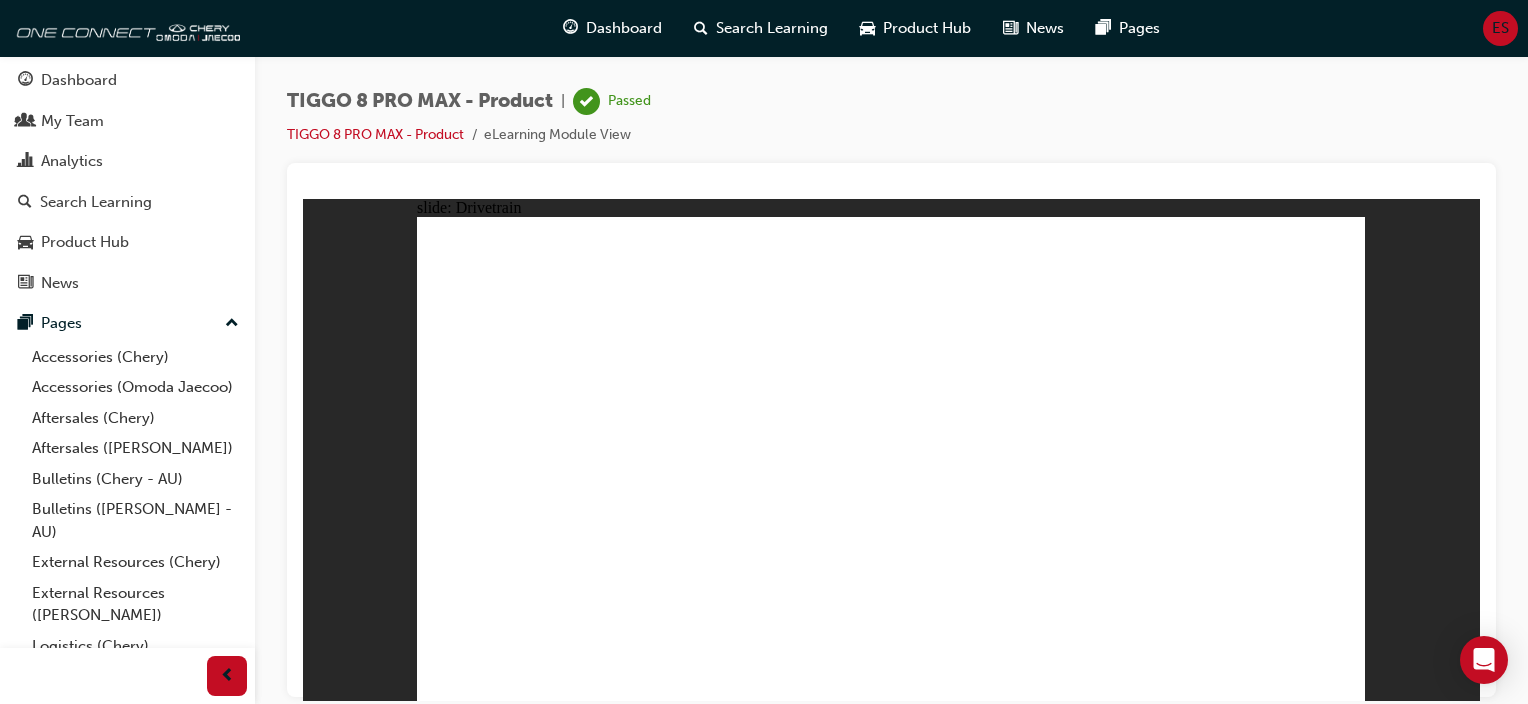click 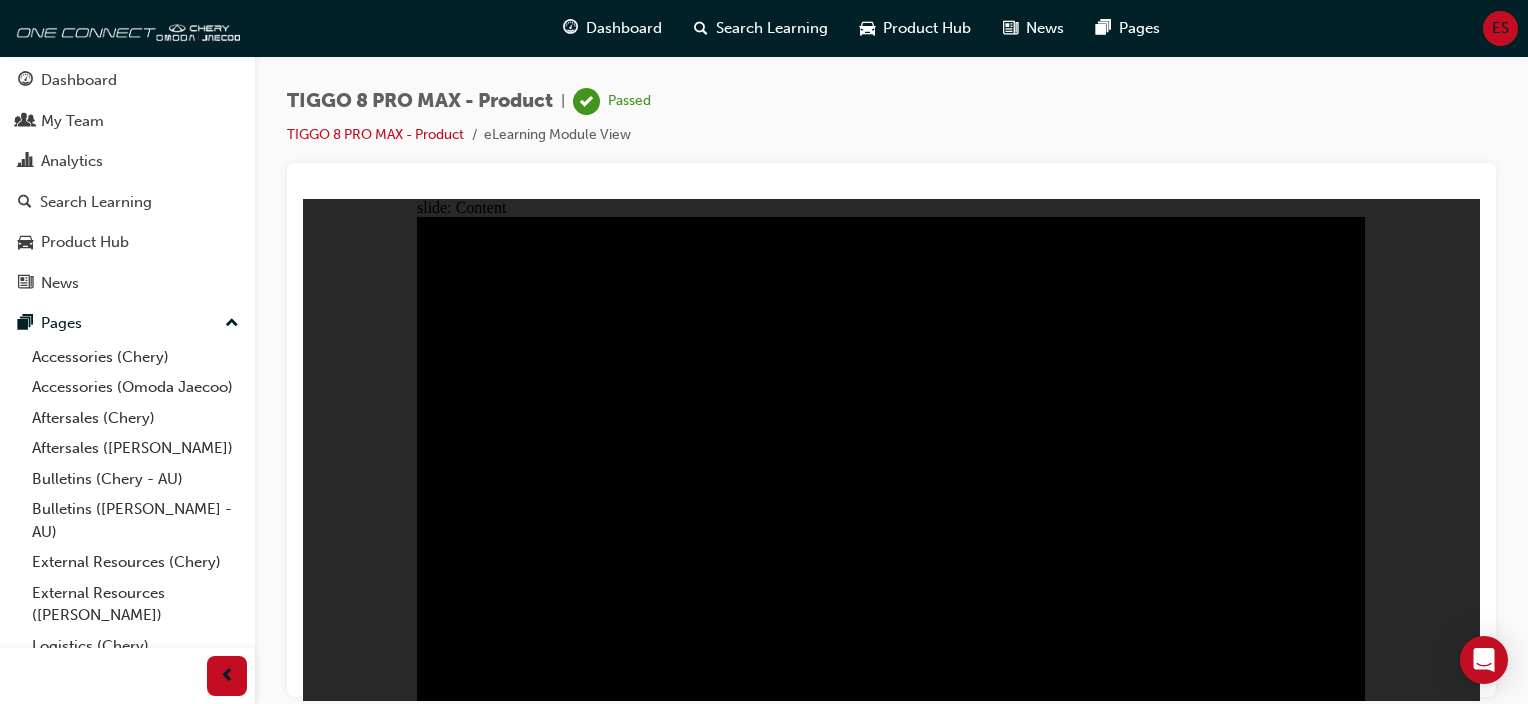click 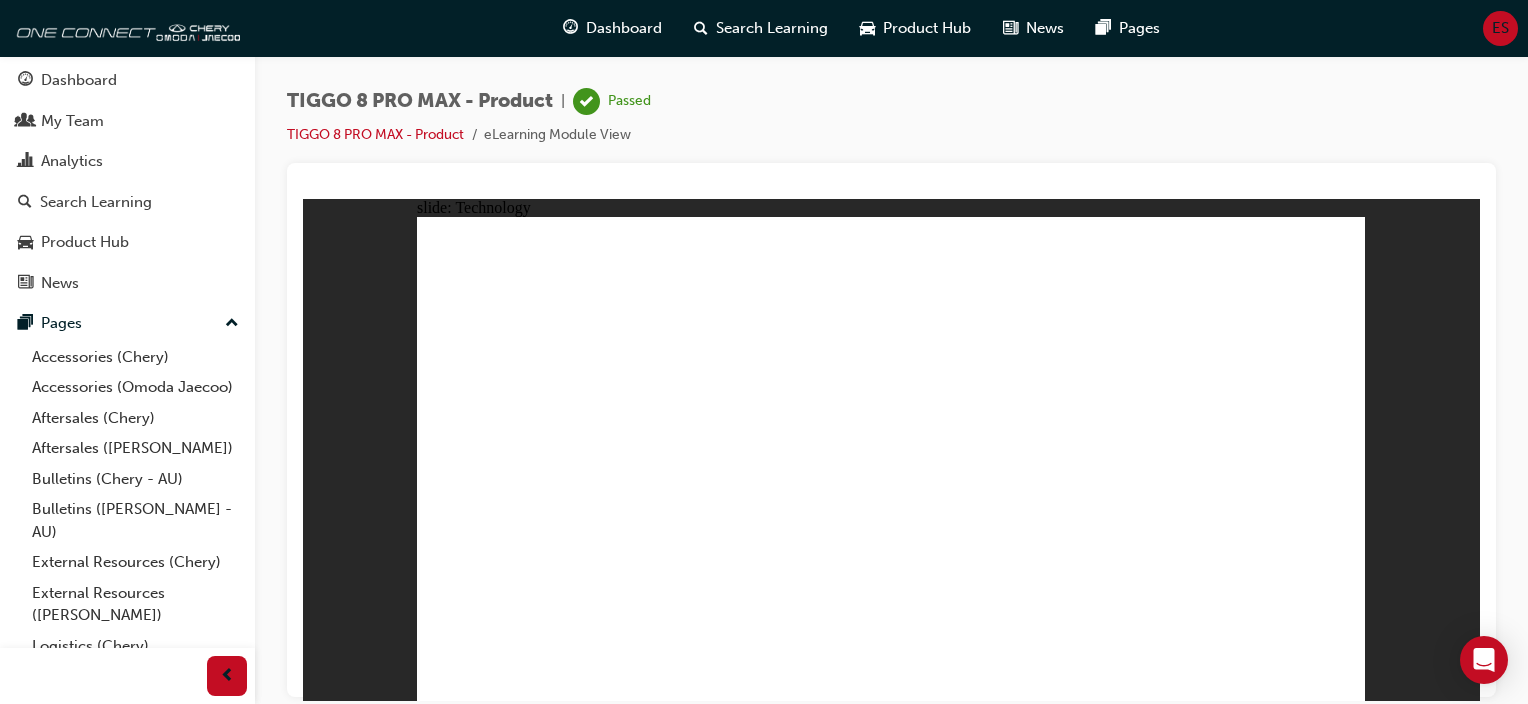 click 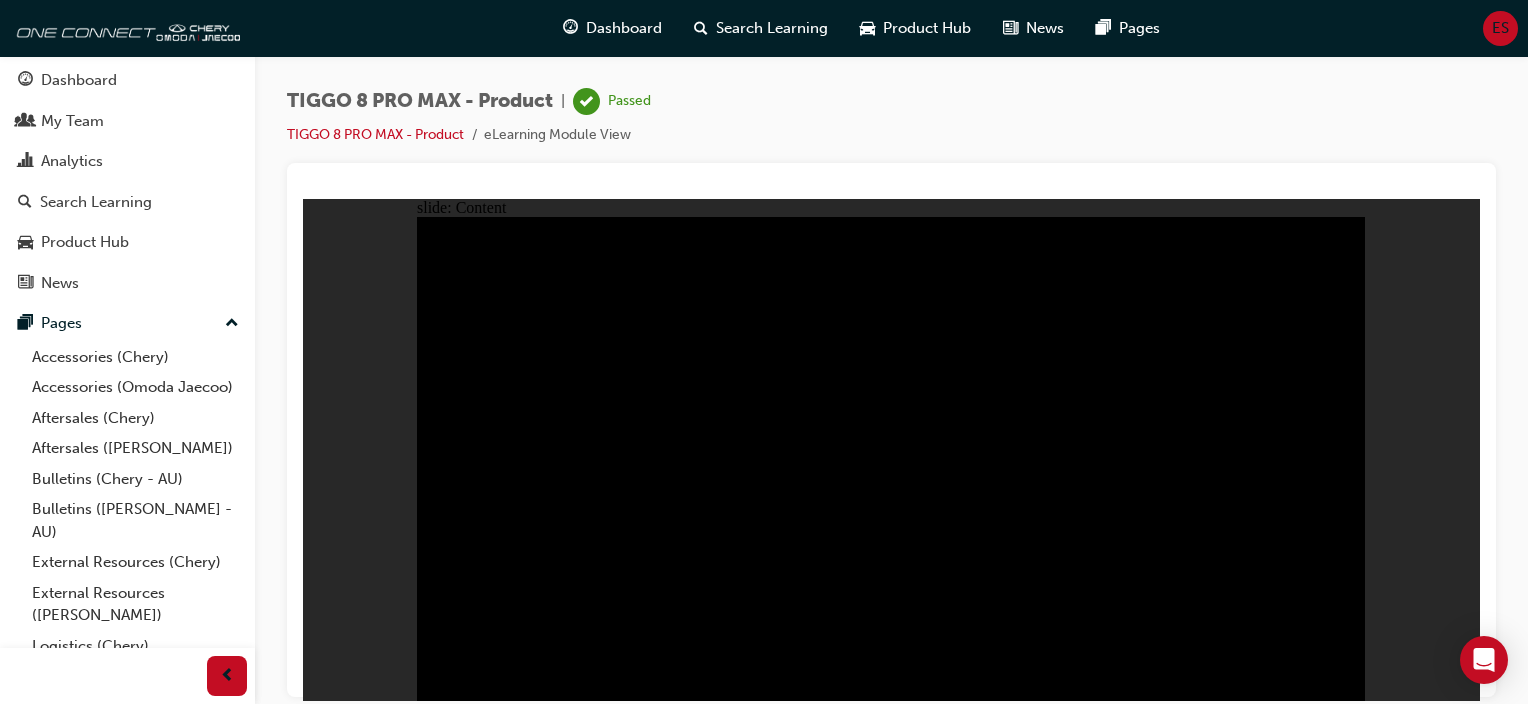 click 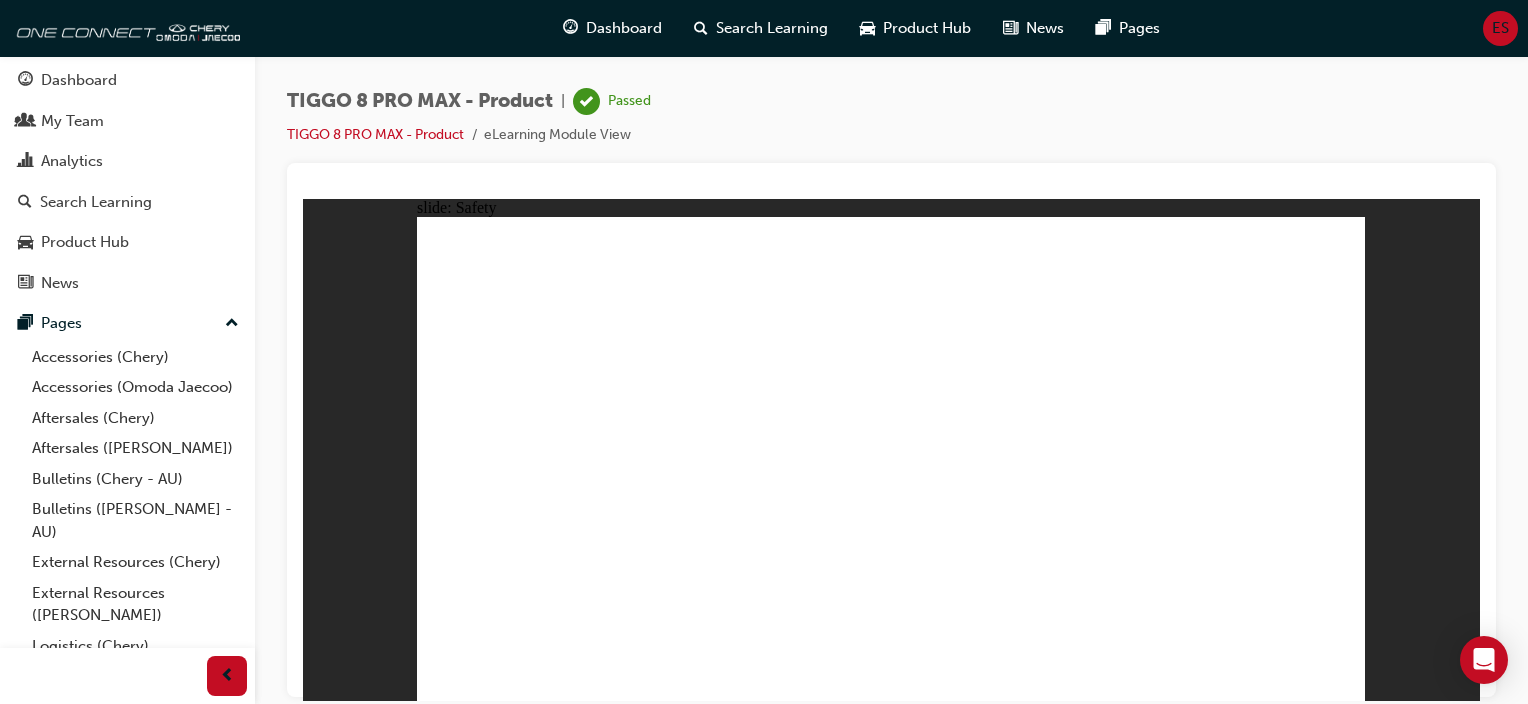 click 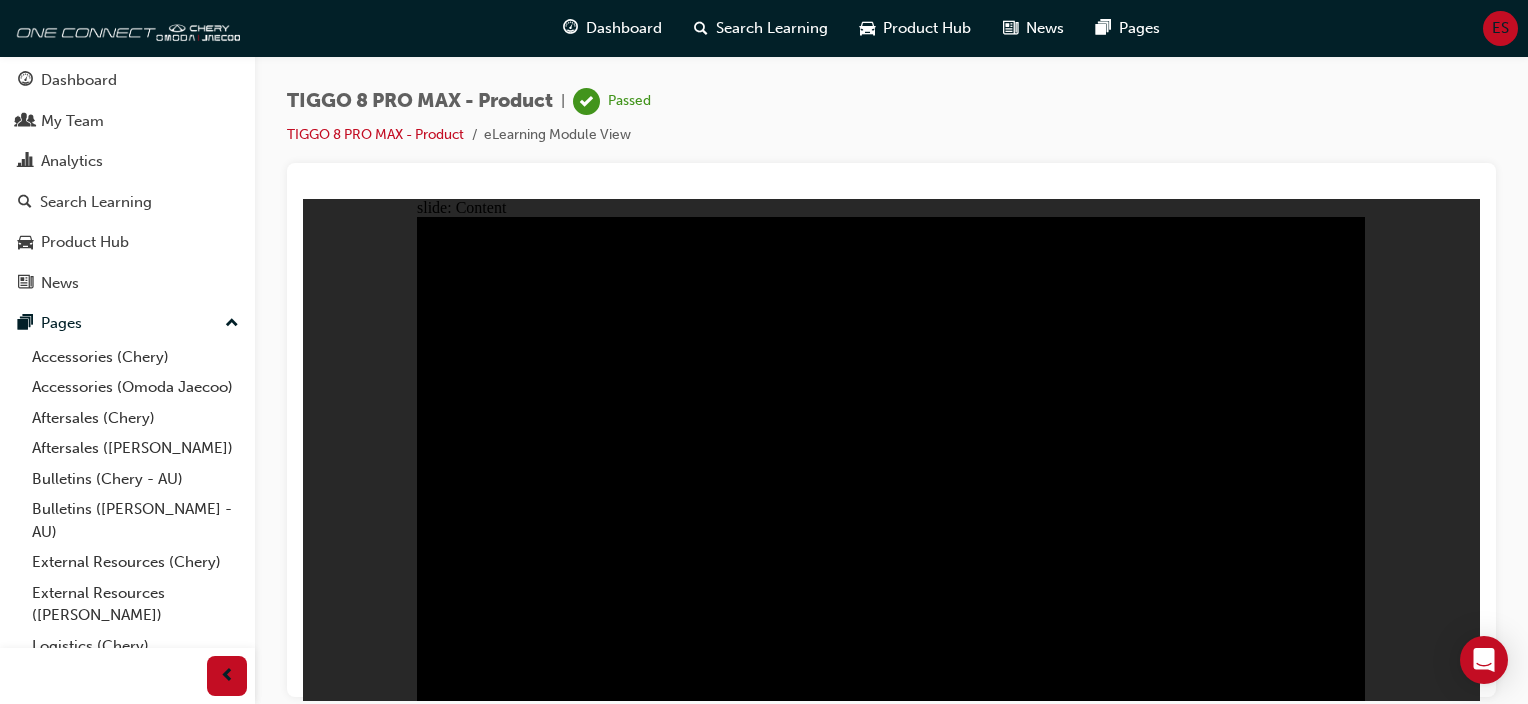 click 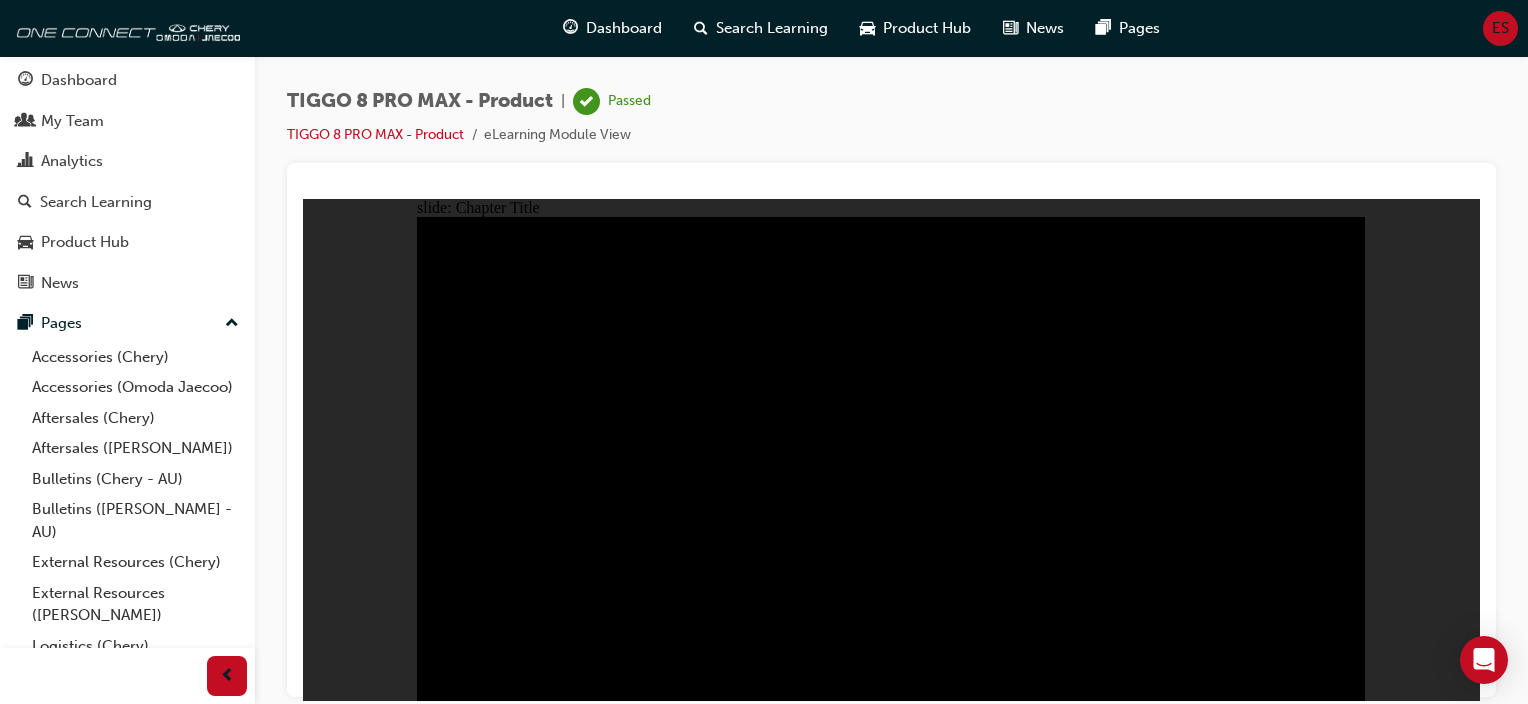 click 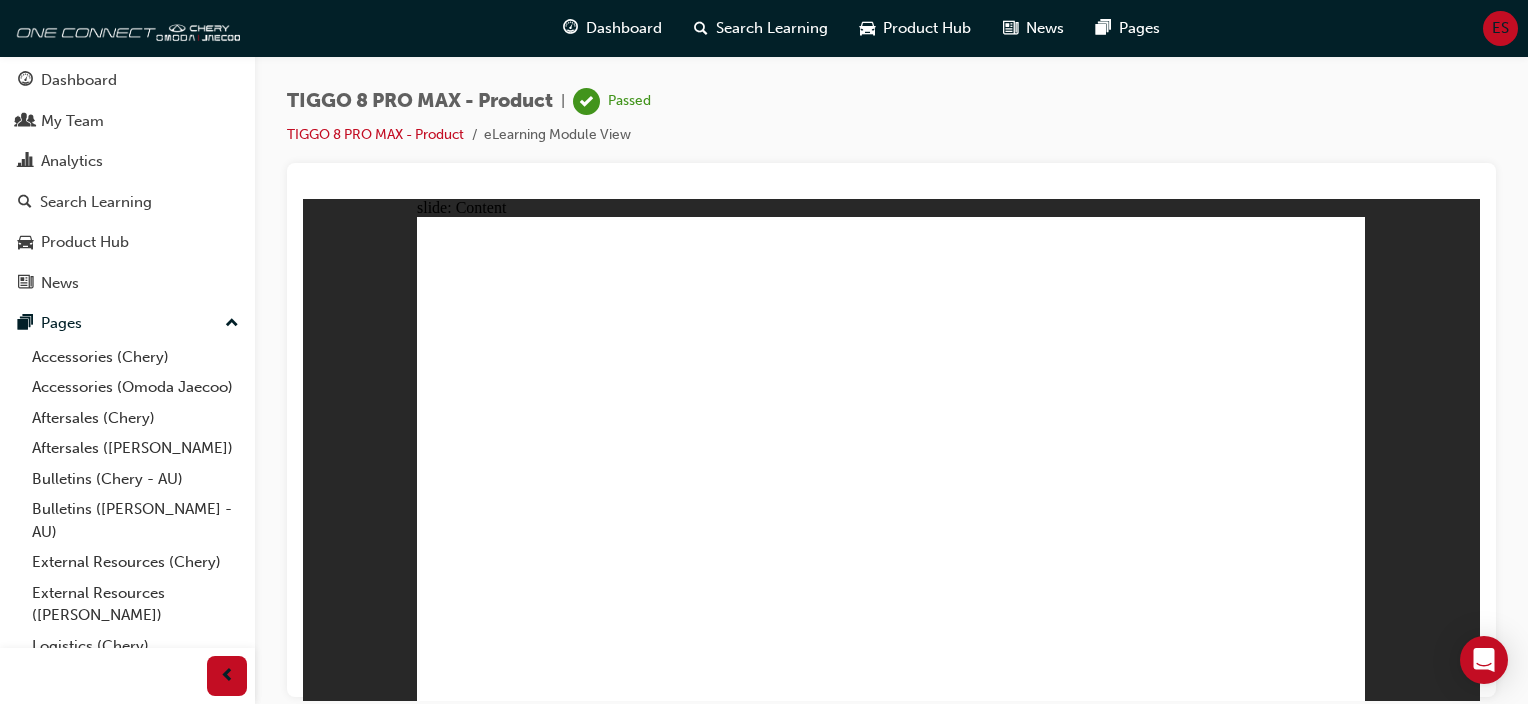 click 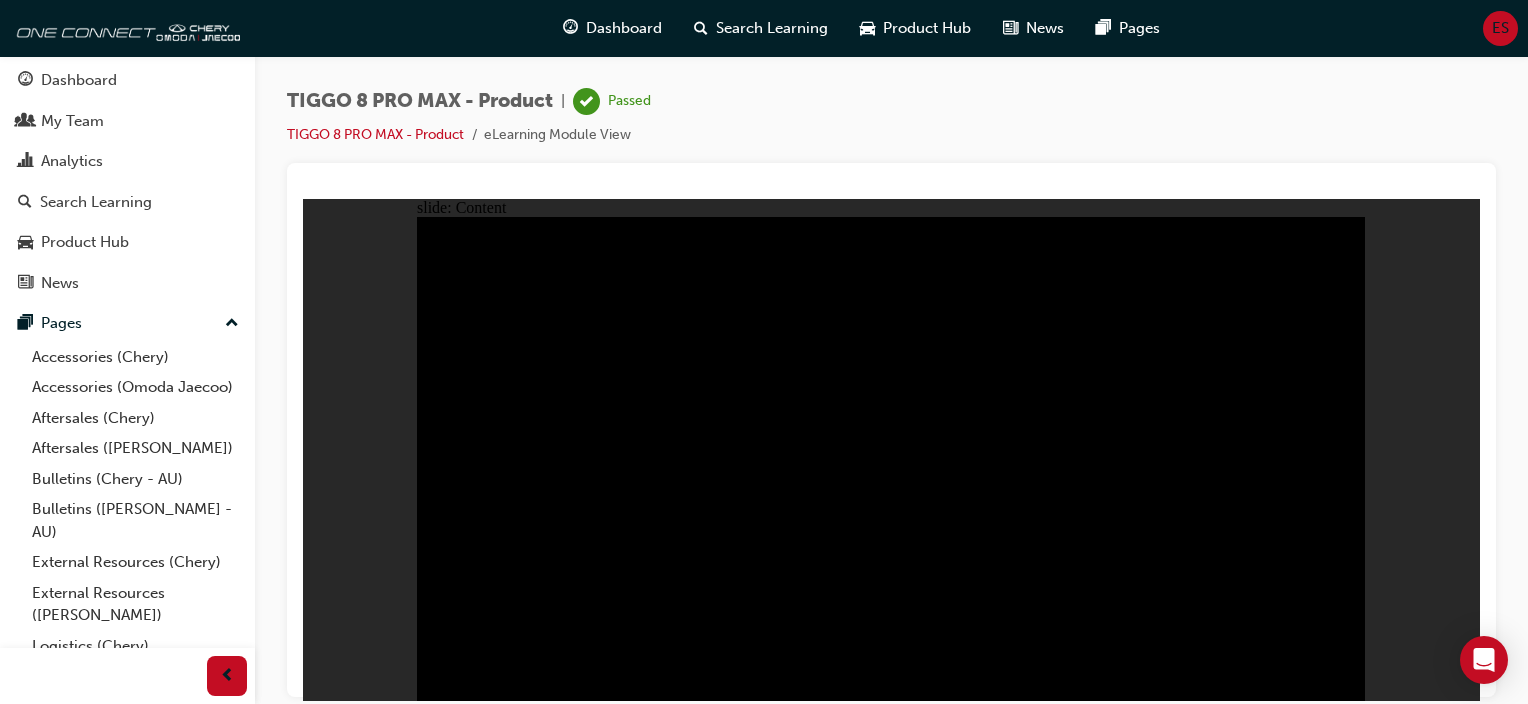 click 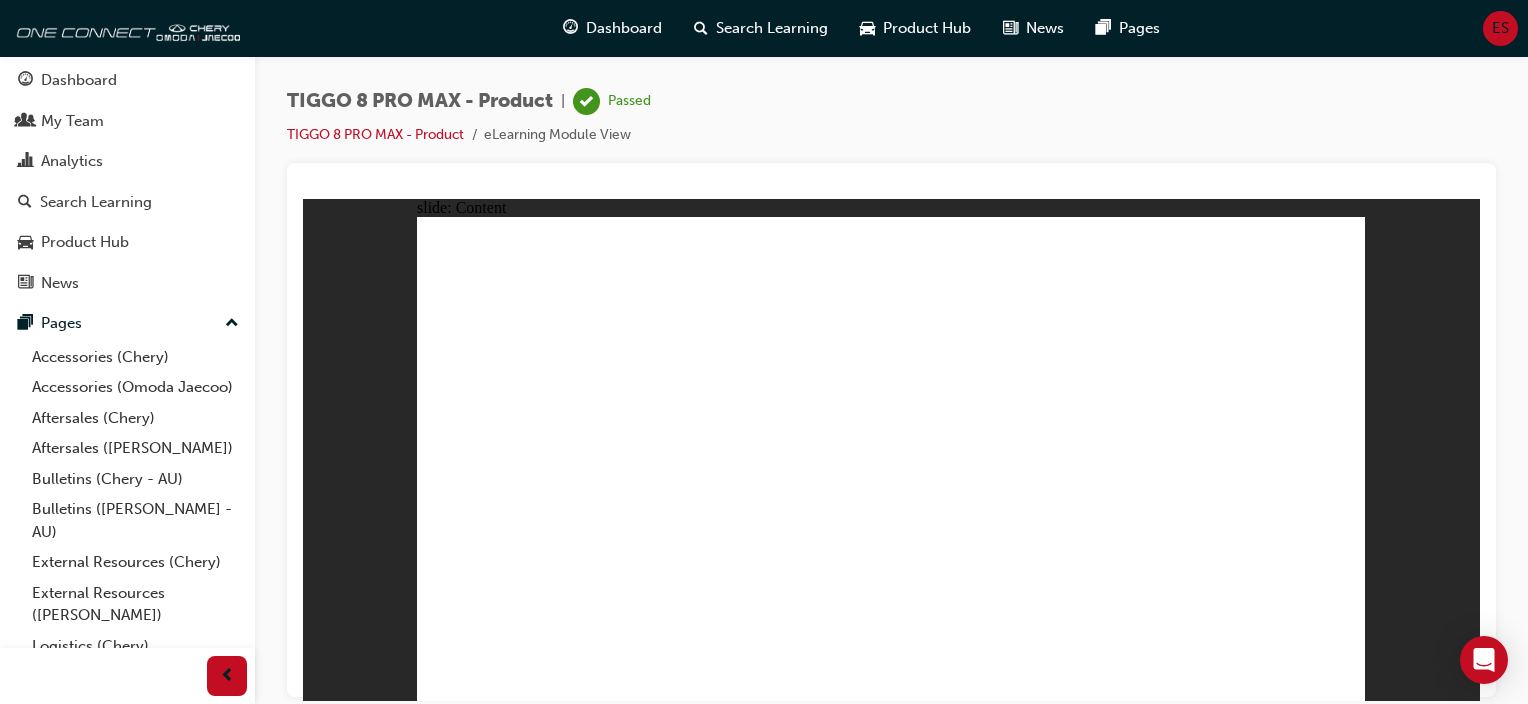 click 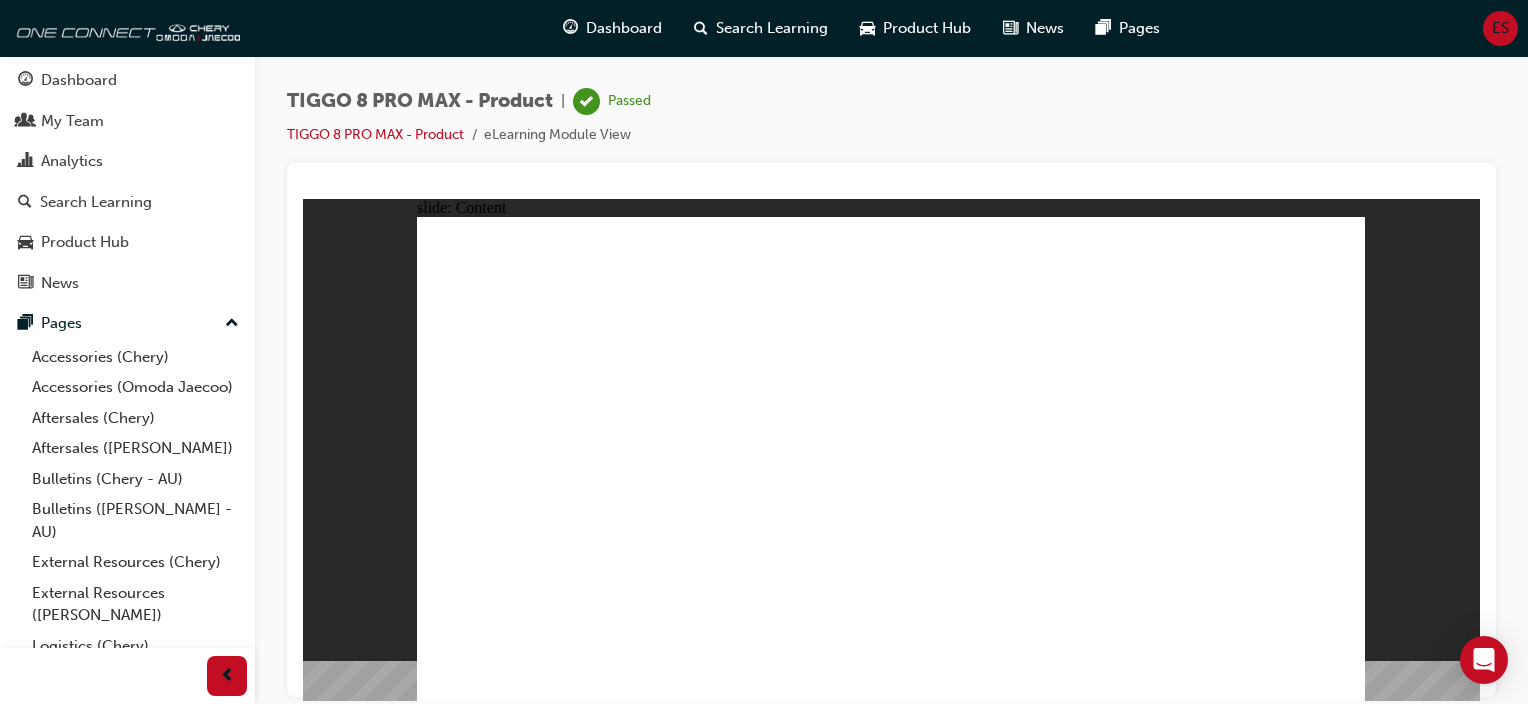 click 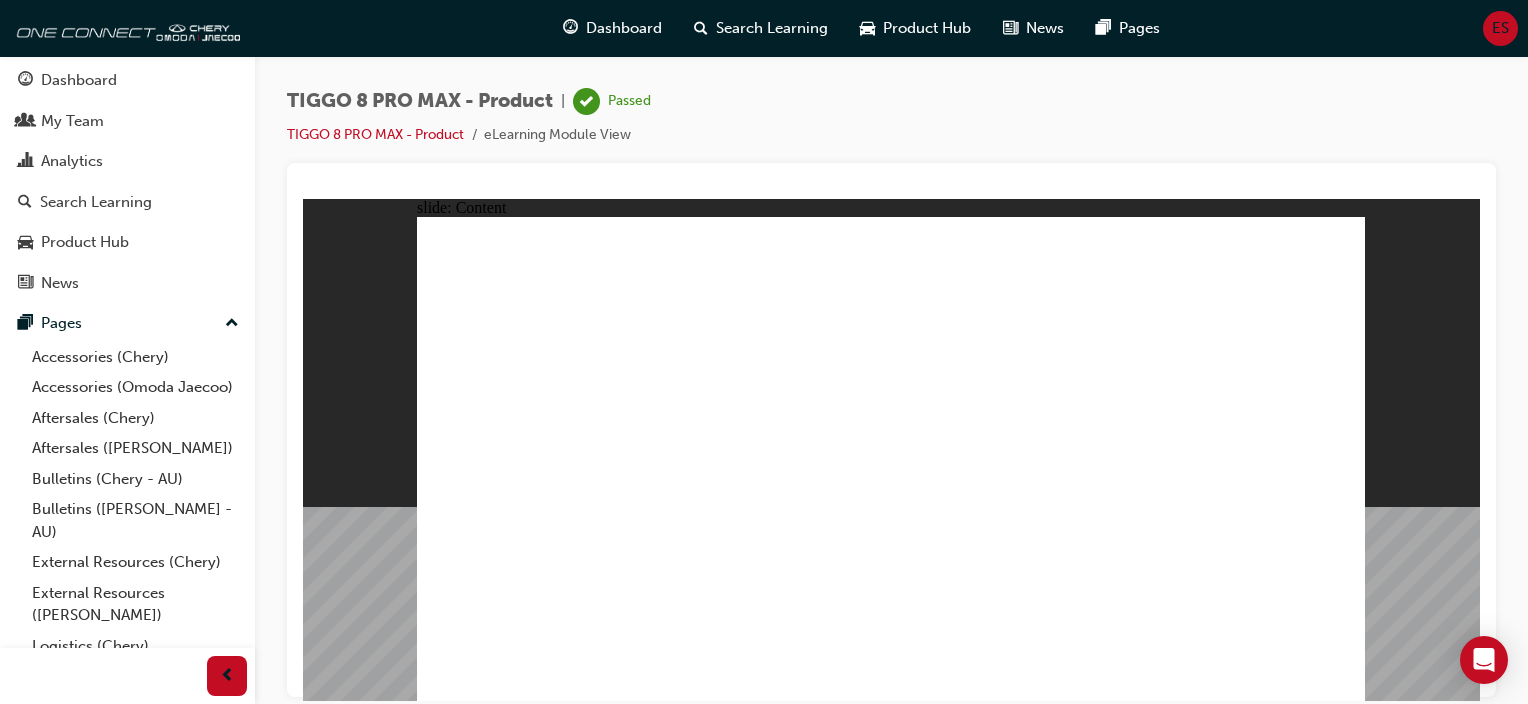 click 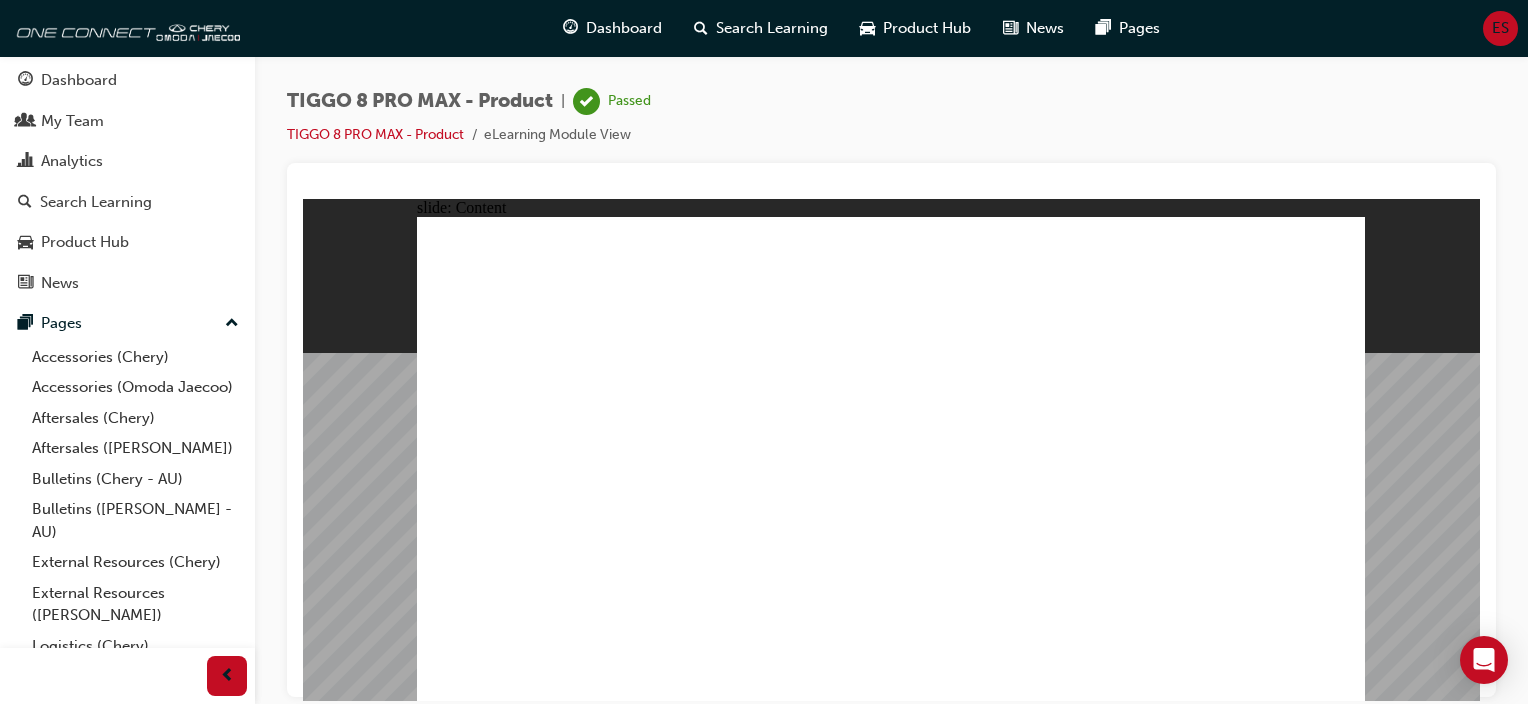 click 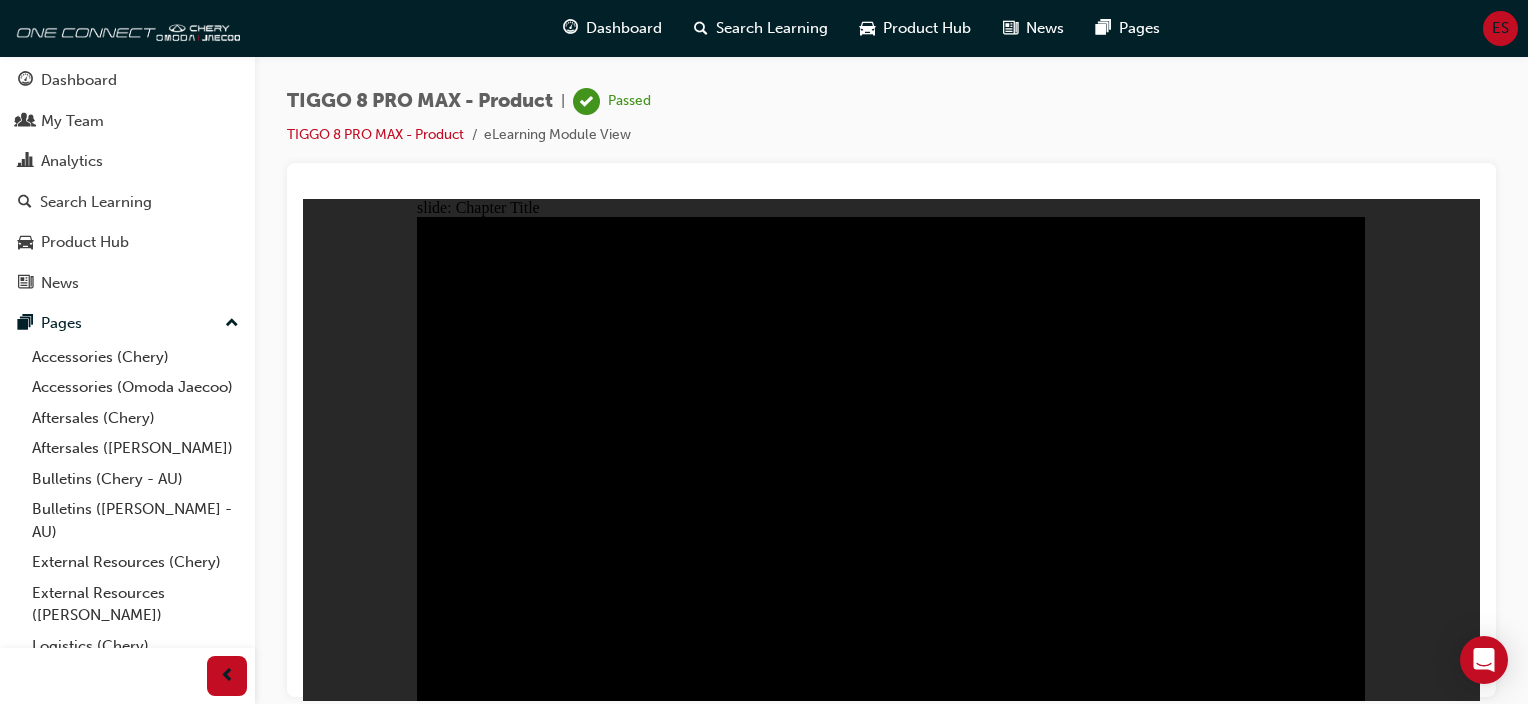 click 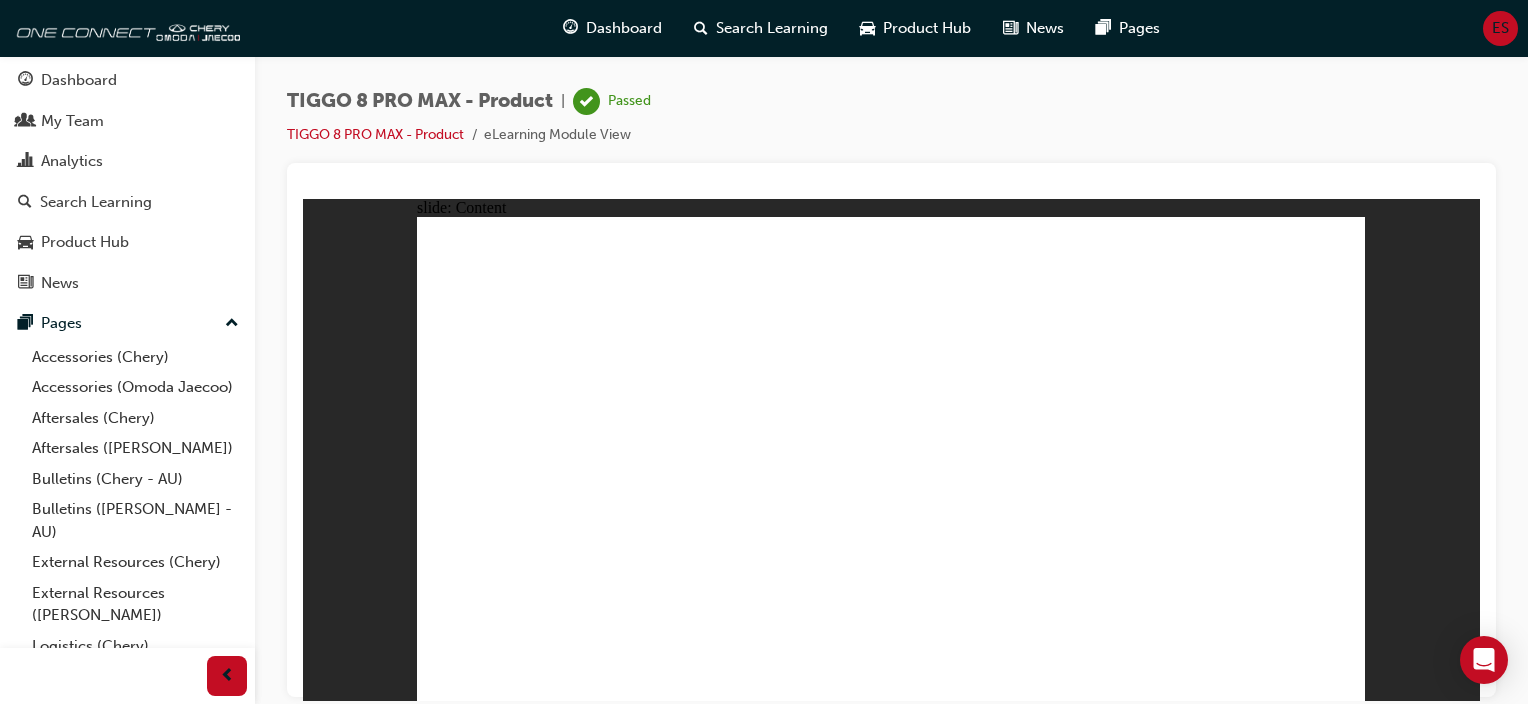 click 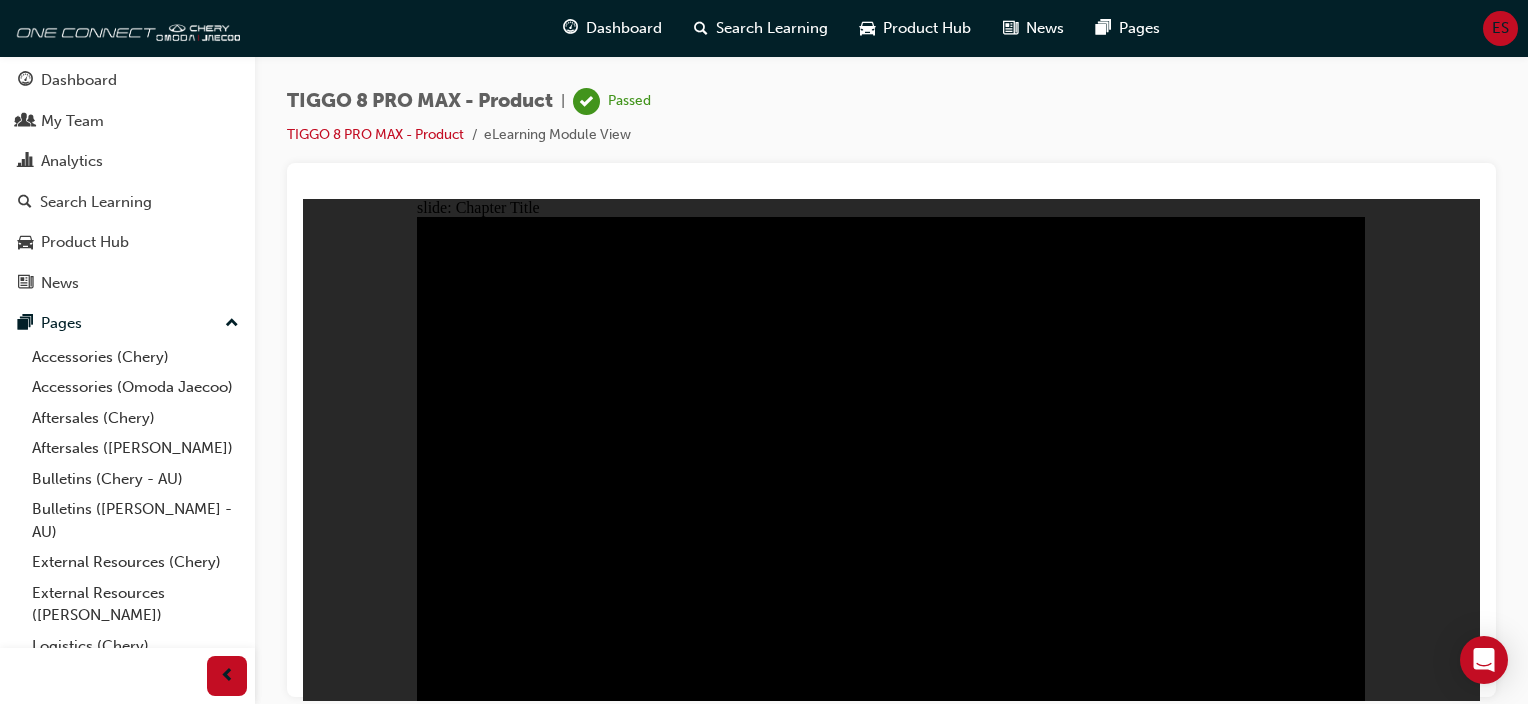 click 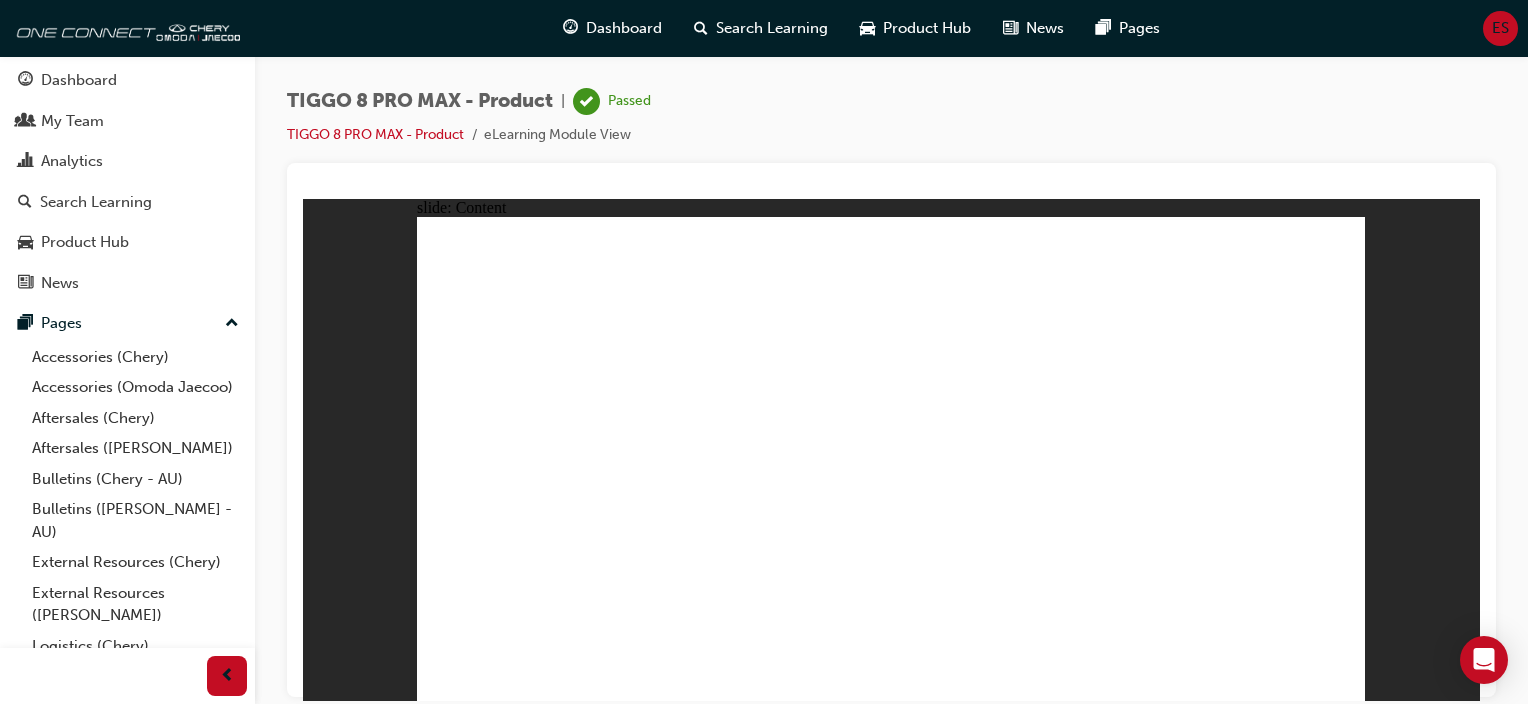 click 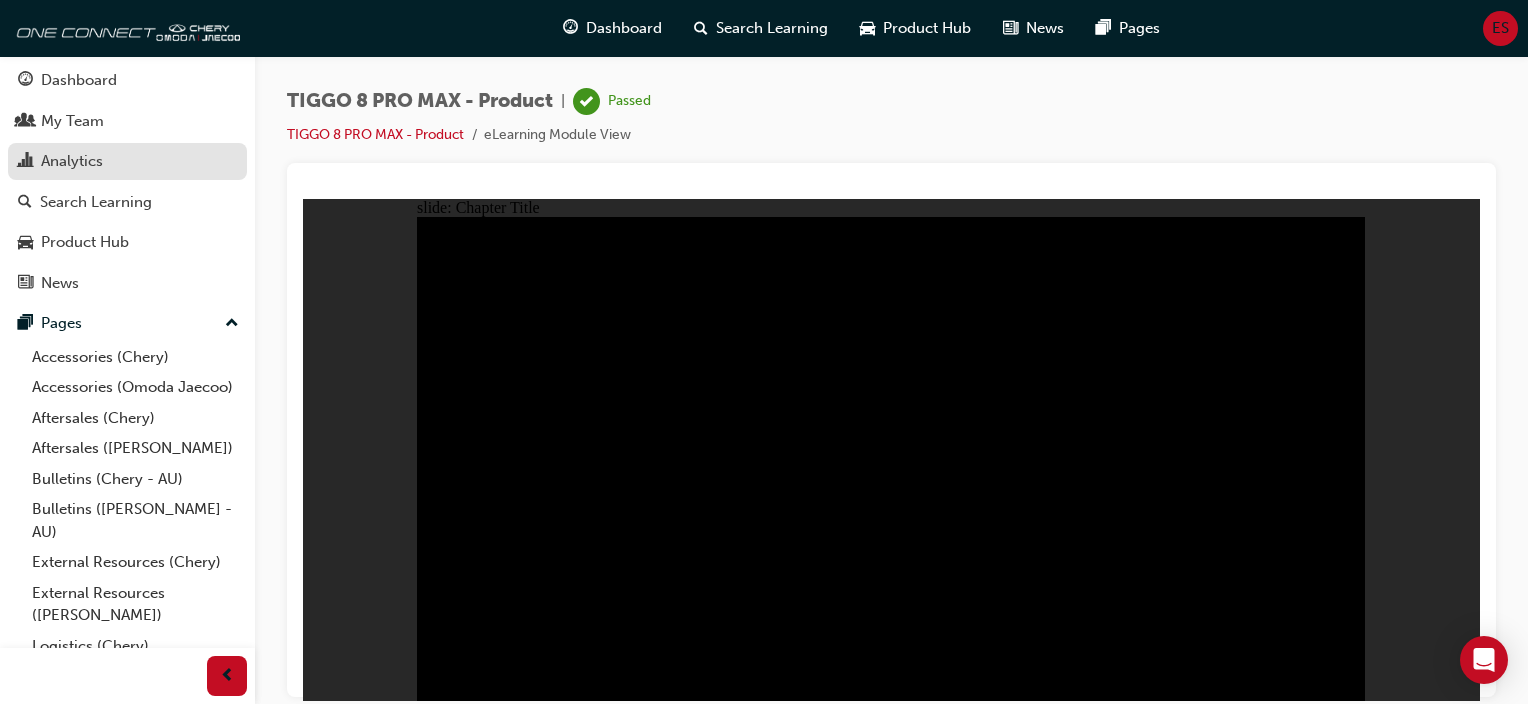 click on "Analytics" at bounding box center (127, 161) 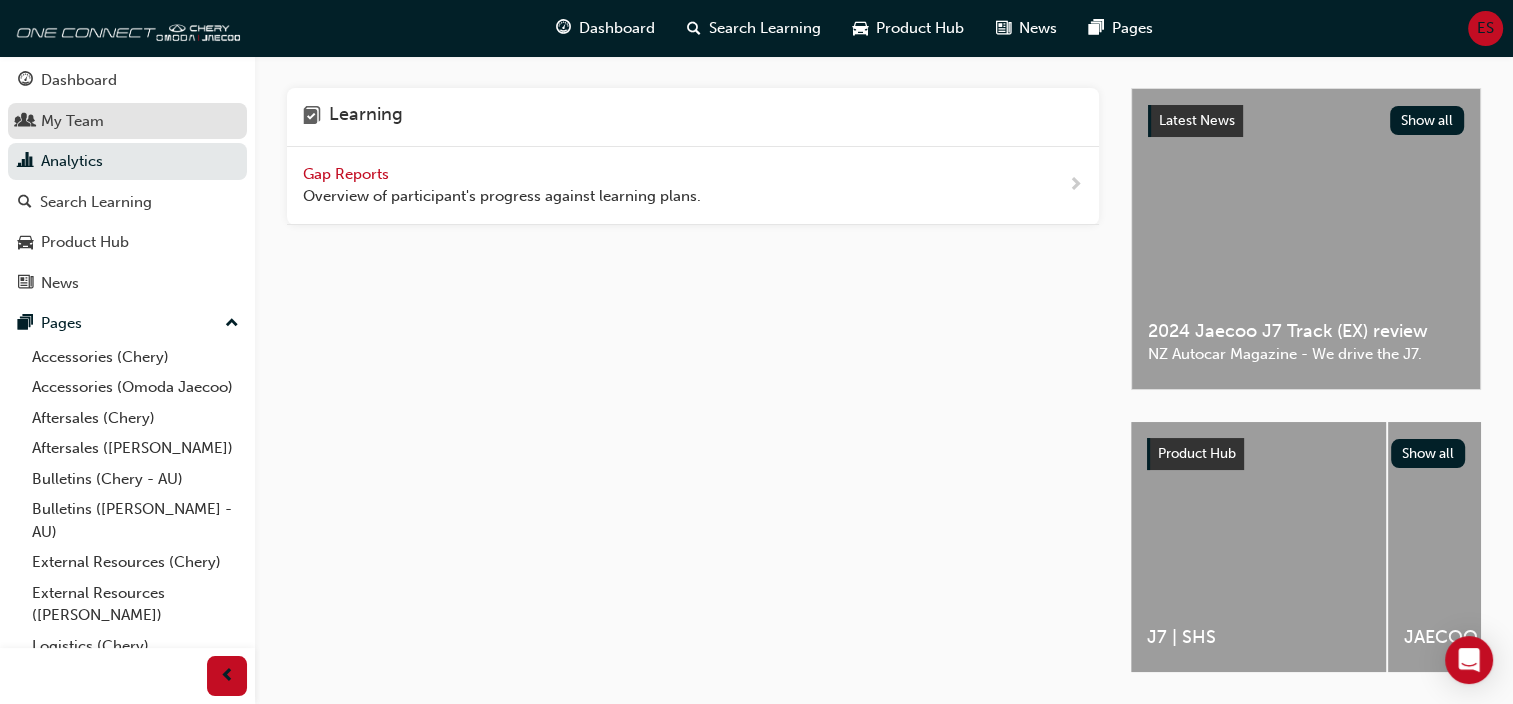 click on "My Team" at bounding box center [127, 121] 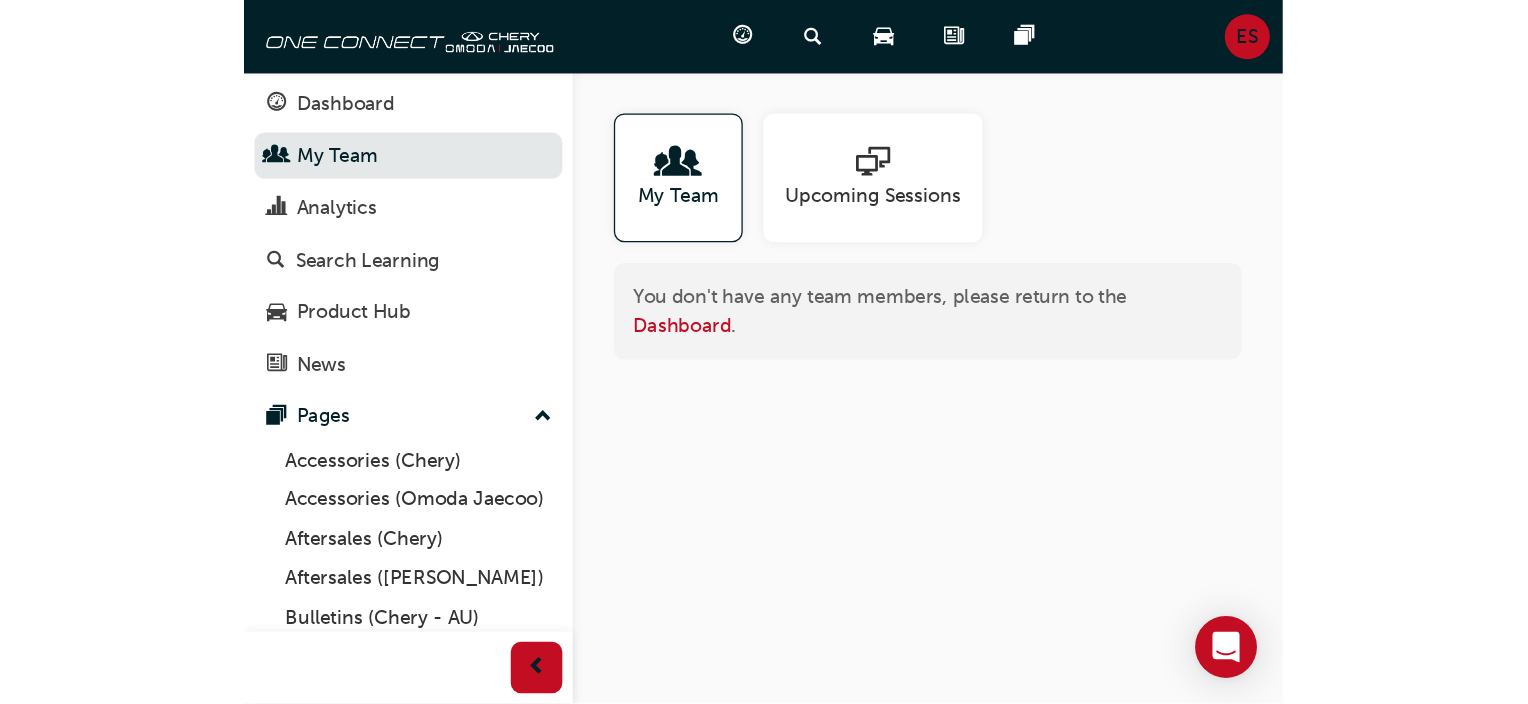 scroll, scrollTop: 0, scrollLeft: 0, axis: both 